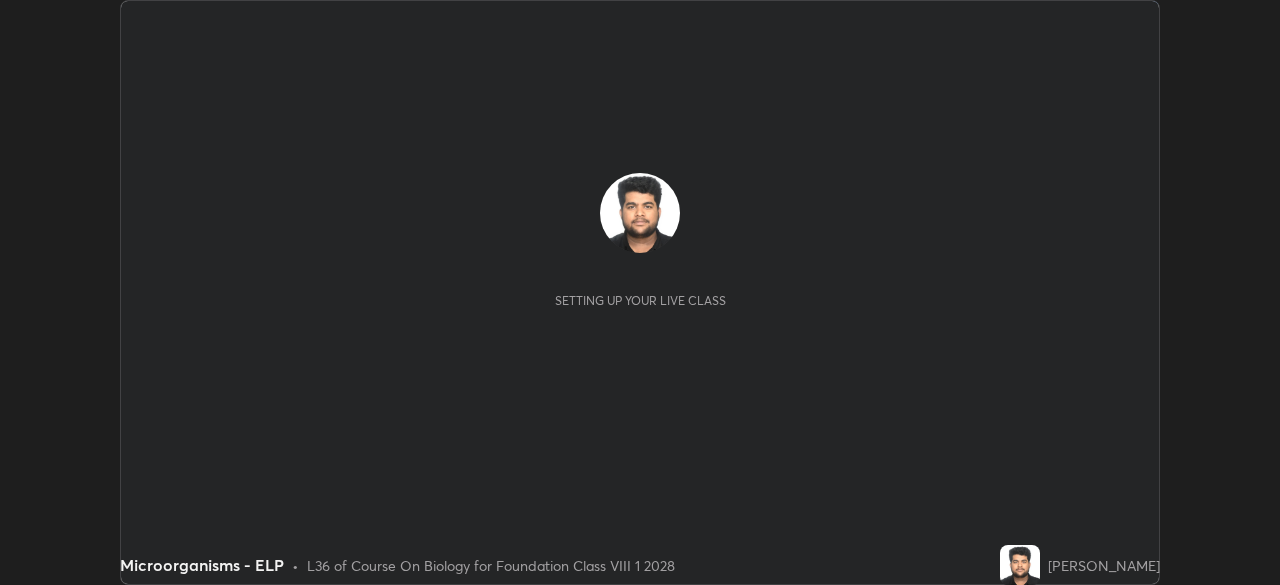 scroll, scrollTop: 0, scrollLeft: 0, axis: both 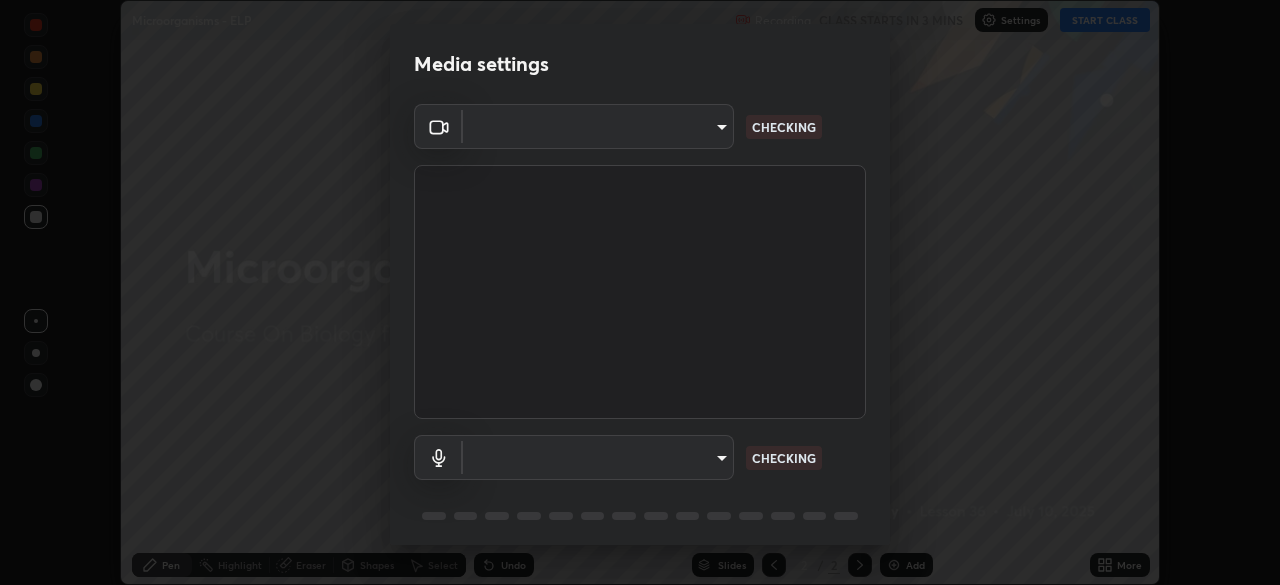type on "1674d967bf5bfe0c65a51c96eaa310d8c5db01ba72f63f0a3a6b621615c927a6" 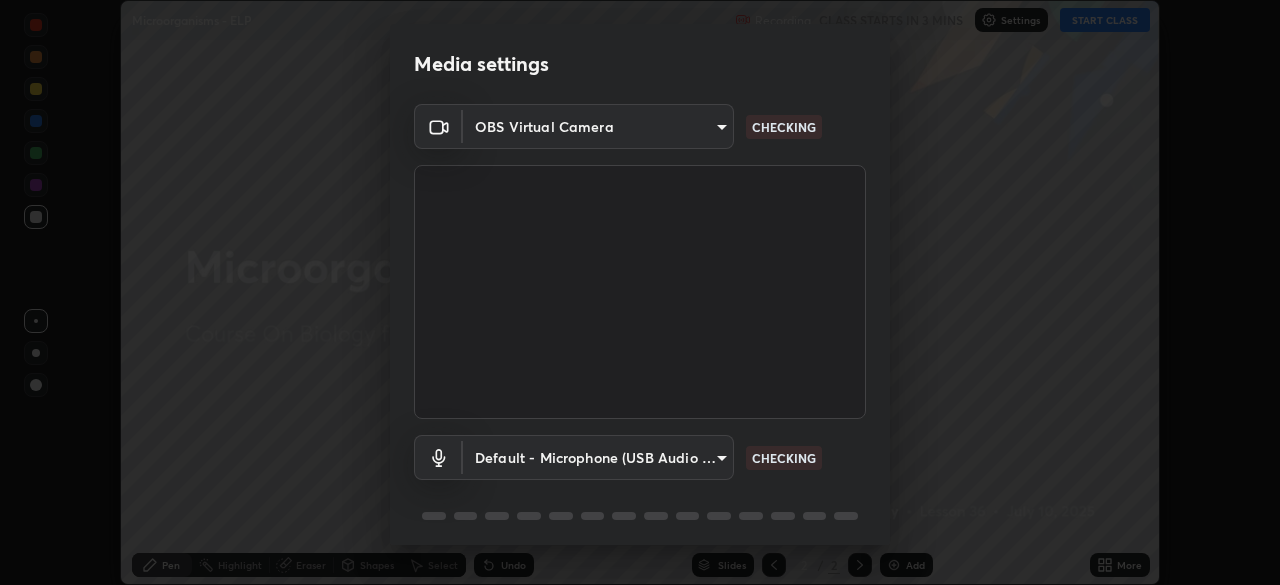 scroll, scrollTop: 71, scrollLeft: 0, axis: vertical 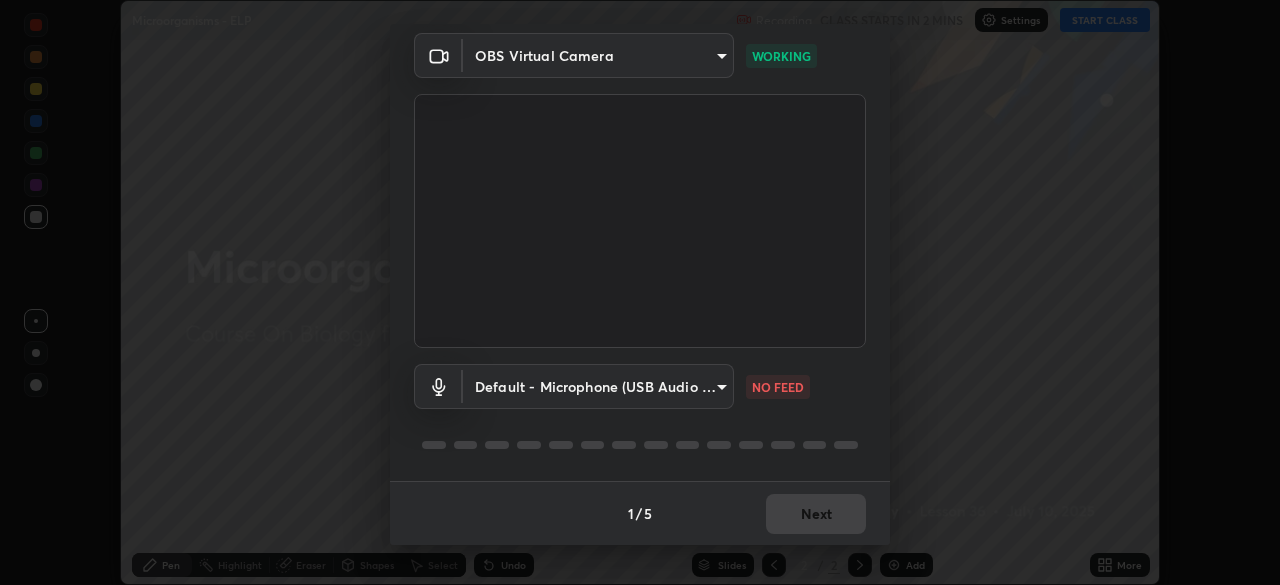 click on "Erase all Microorganisms - ELP Recording CLASS STARTS IN 2 MINS Settings START CLASS Setting up your live class Microorganisms - ELP • L36 of Course On Biology for Foundation Class VIII 1 2028 [PERSON_NAME] Pen Highlight Eraser Shapes Select Undo Slides 2 / 2 Add More No doubts shared Encourage your learners to ask a doubt for better clarity Report an issue Reason for reporting Buffering Chat not working Audio - Video sync issue Educator video quality low ​ Attach an image Report Media settings OBS Virtual Camera 1674d967bf5bfe0c65a51c96eaa310d8c5db01ba72f63f0a3a6b621615c927a6 WORKING Default - Microphone (USB Audio Device) default NO FEED 1 / 5 Next" at bounding box center [640, 292] 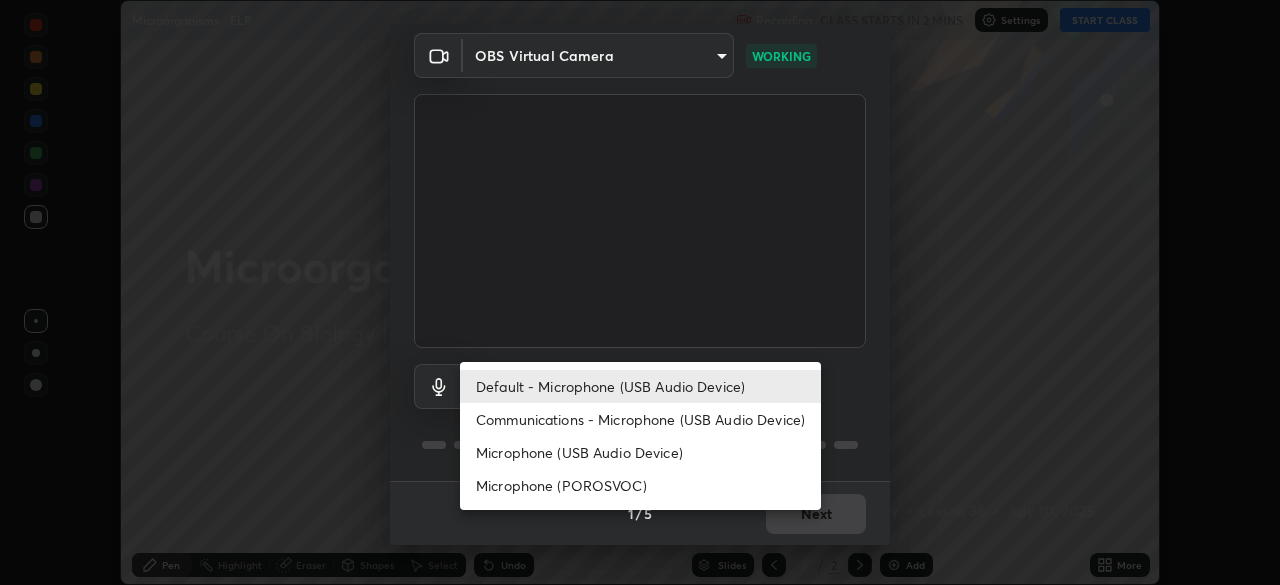 click on "Communications - Microphone (USB Audio Device)" at bounding box center (640, 419) 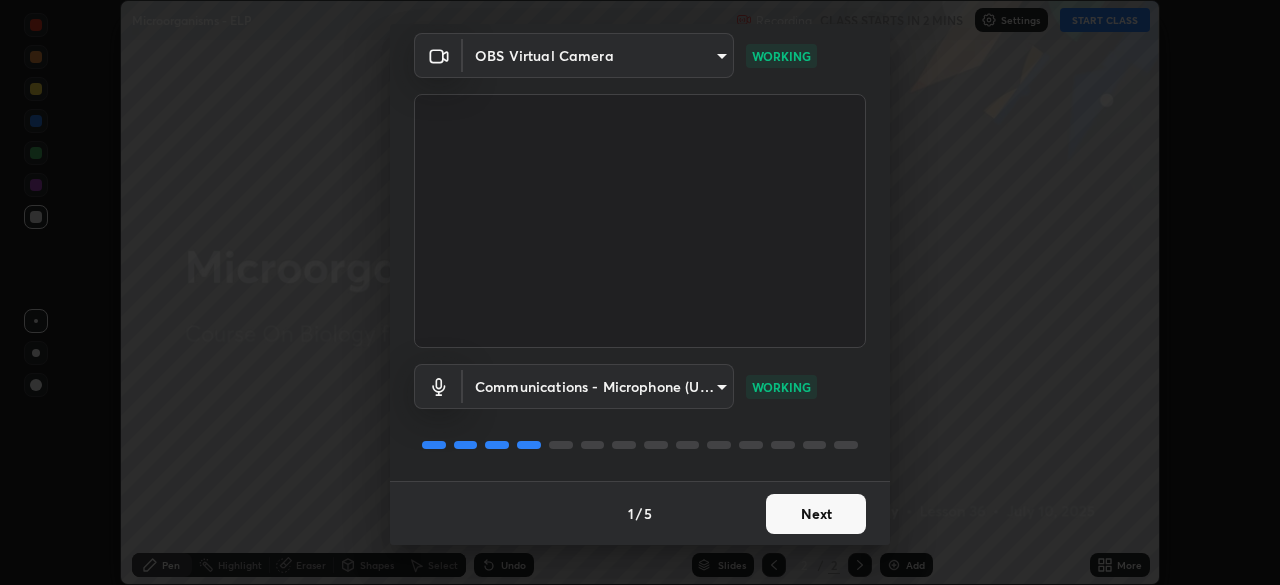 click on "Next" at bounding box center [816, 514] 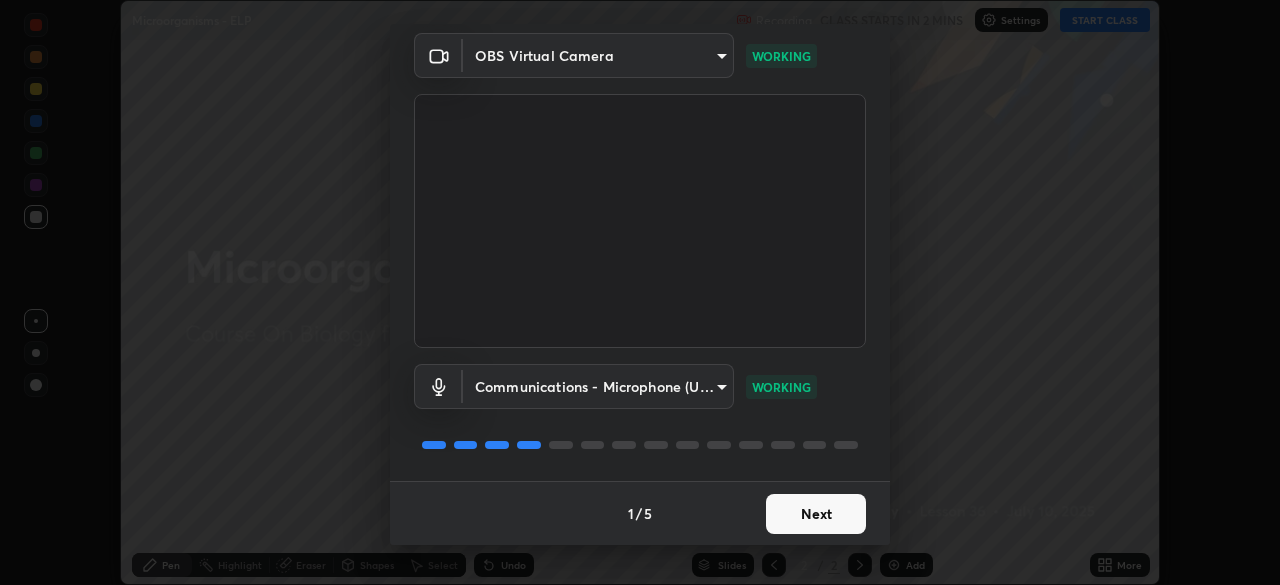 scroll, scrollTop: 0, scrollLeft: 0, axis: both 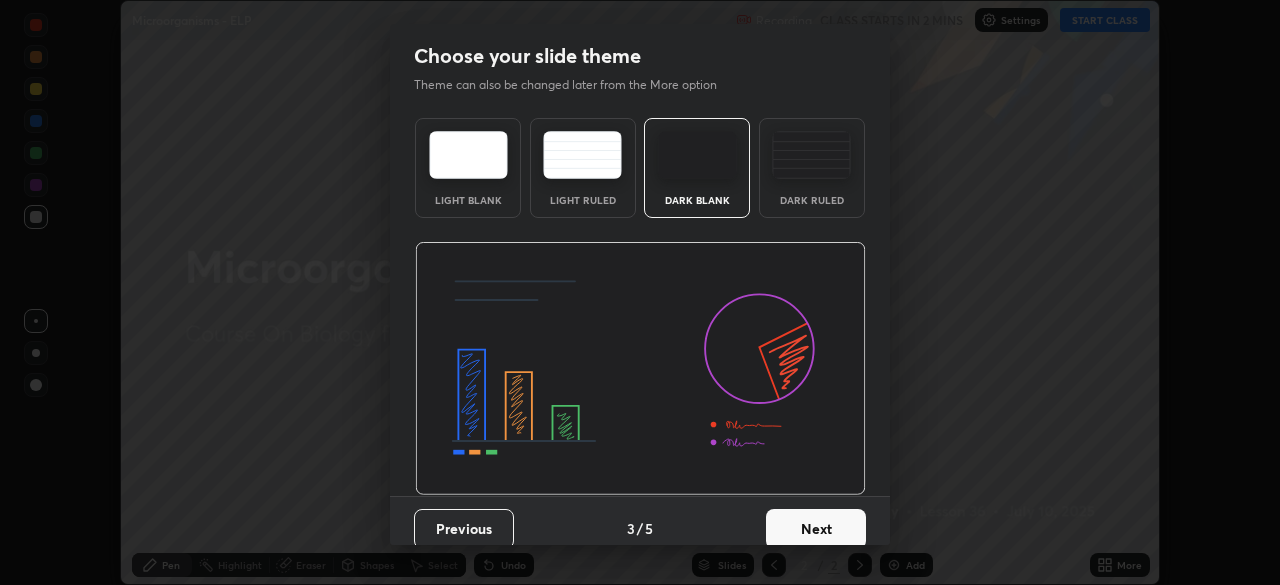 click on "Previous 3 / 5 Next" at bounding box center [640, 528] 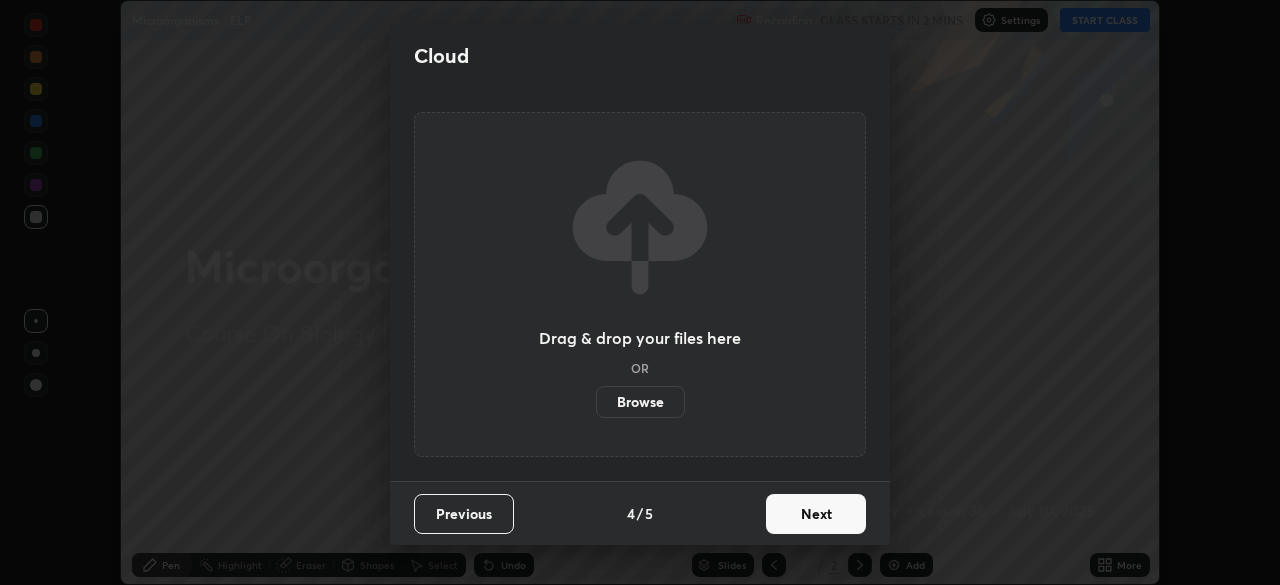 click on "Browse" at bounding box center [640, 402] 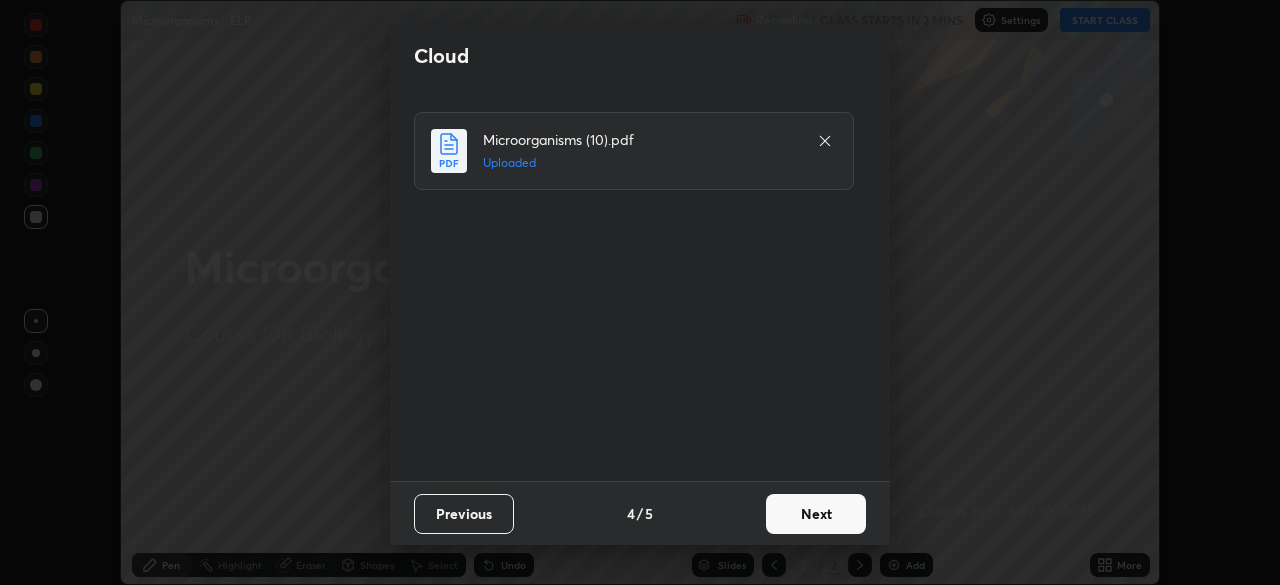 click on "Next" at bounding box center [816, 514] 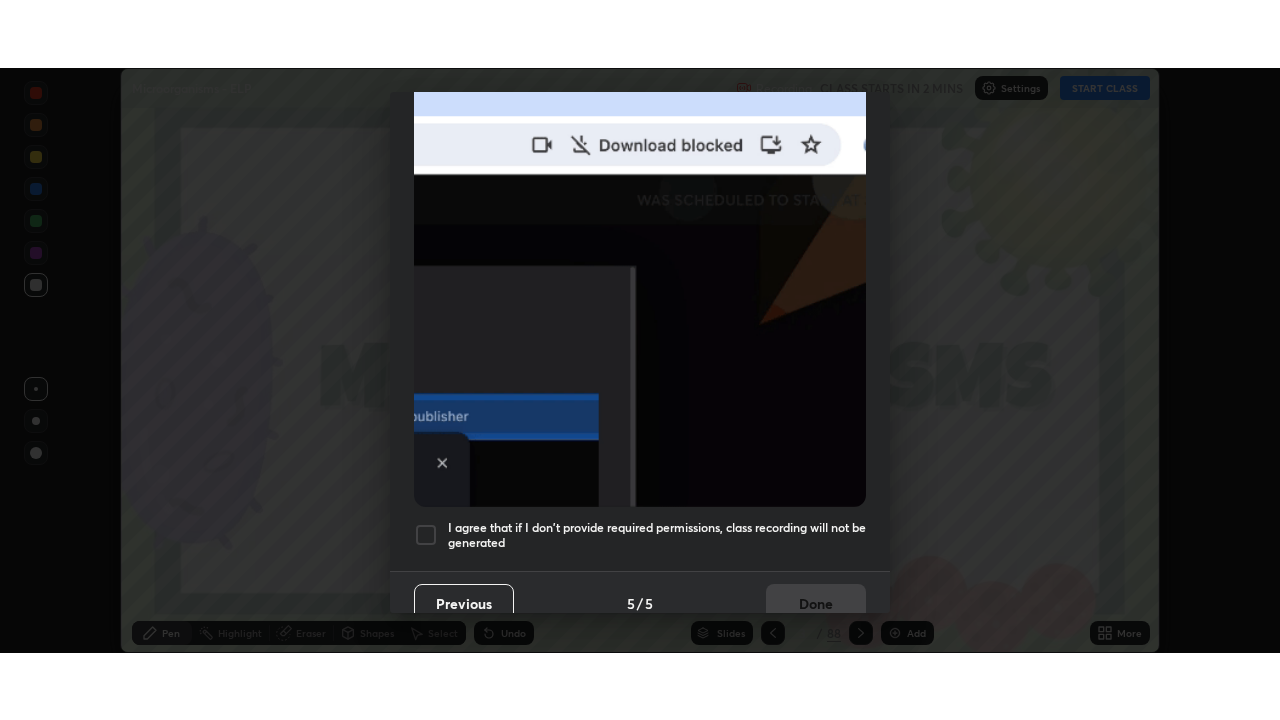 scroll, scrollTop: 479, scrollLeft: 0, axis: vertical 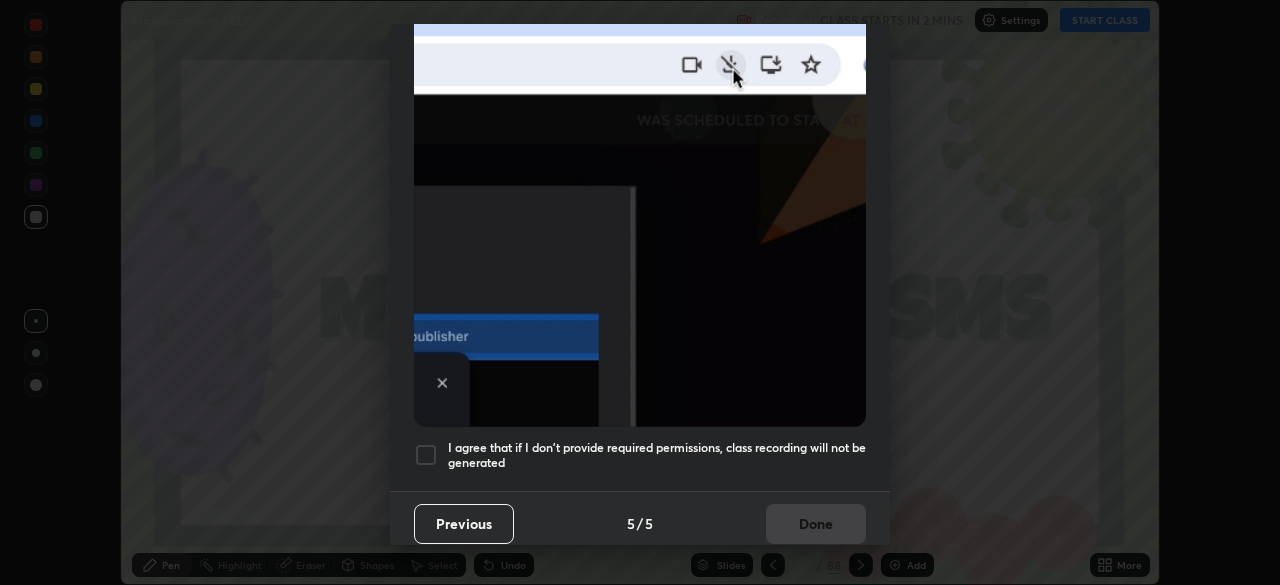 click at bounding box center [426, 455] 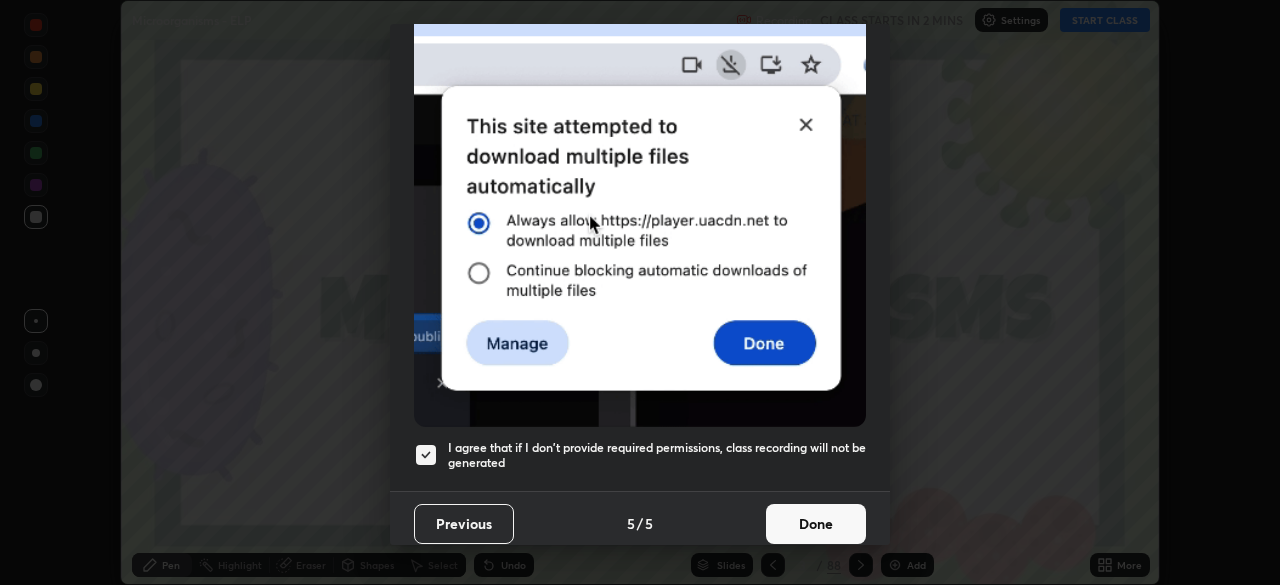 click on "Done" at bounding box center (816, 524) 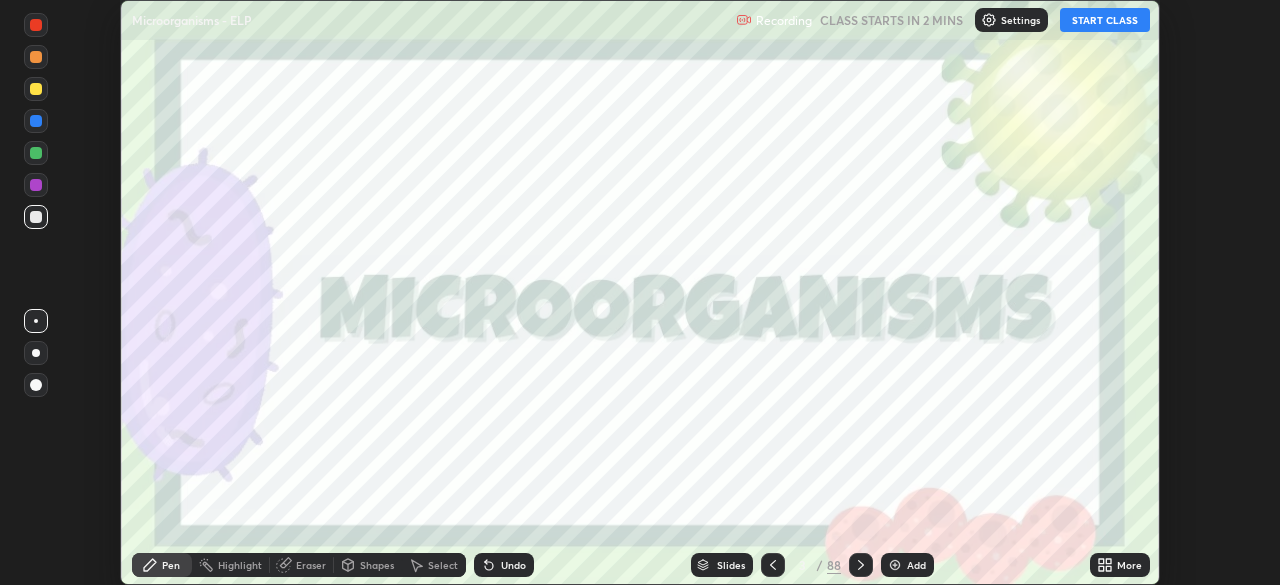 click on "START CLASS" at bounding box center (1105, 20) 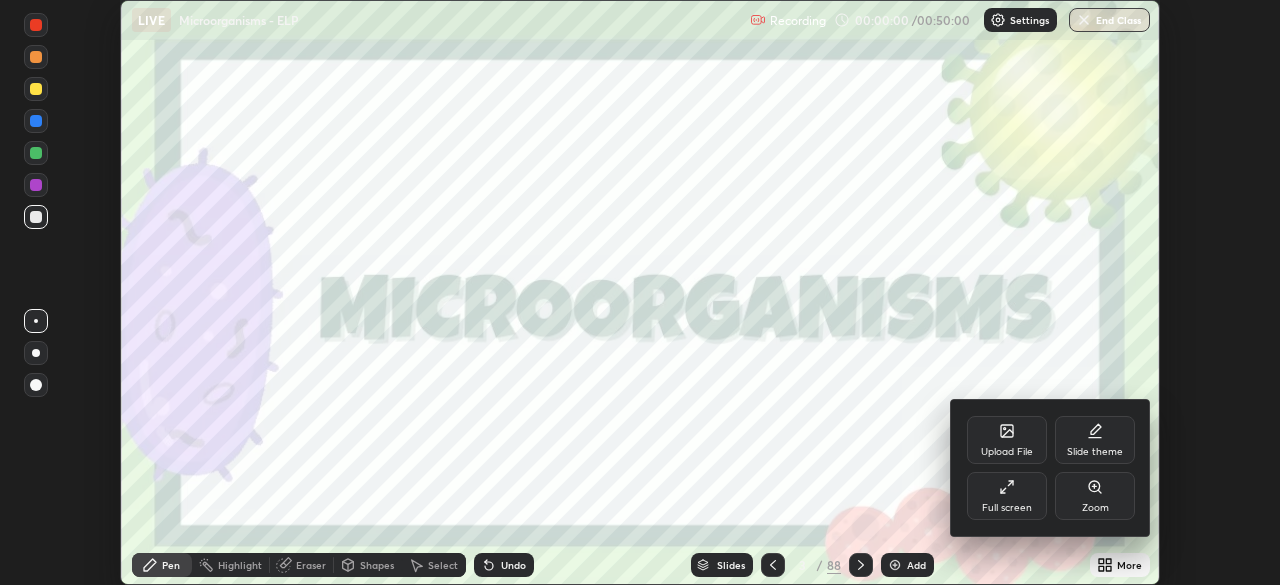click 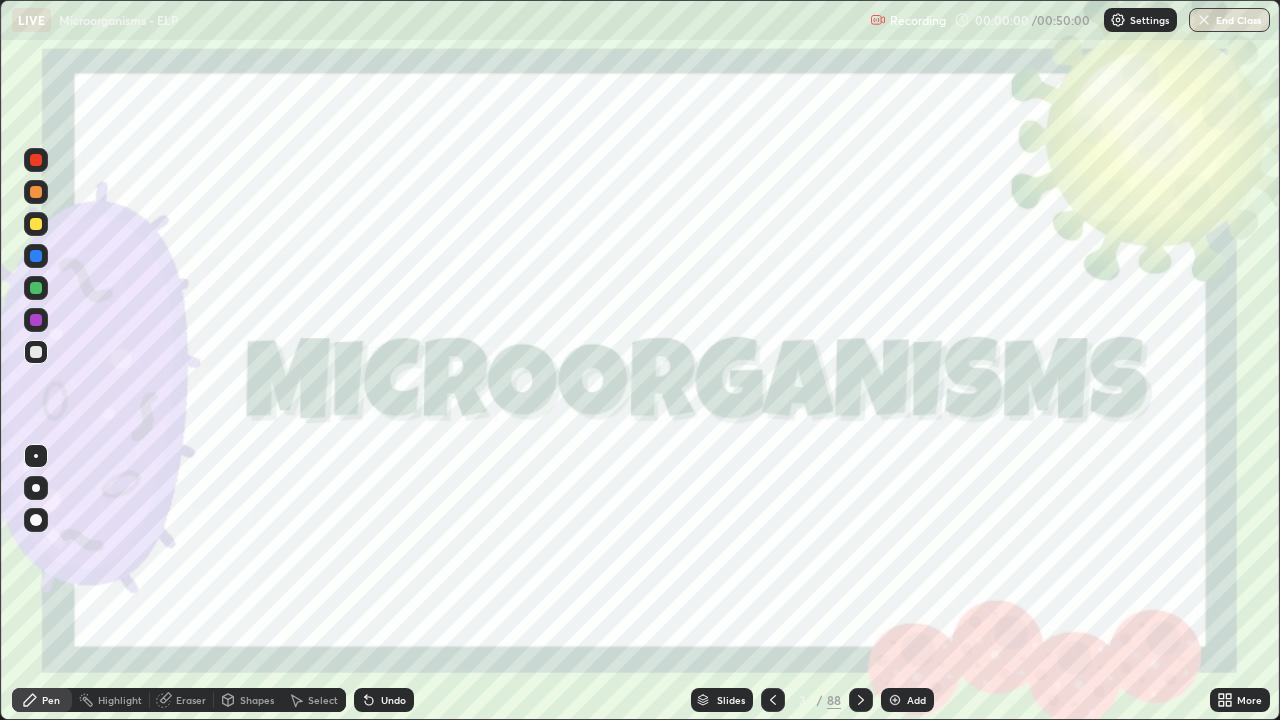 scroll, scrollTop: 99280, scrollLeft: 98720, axis: both 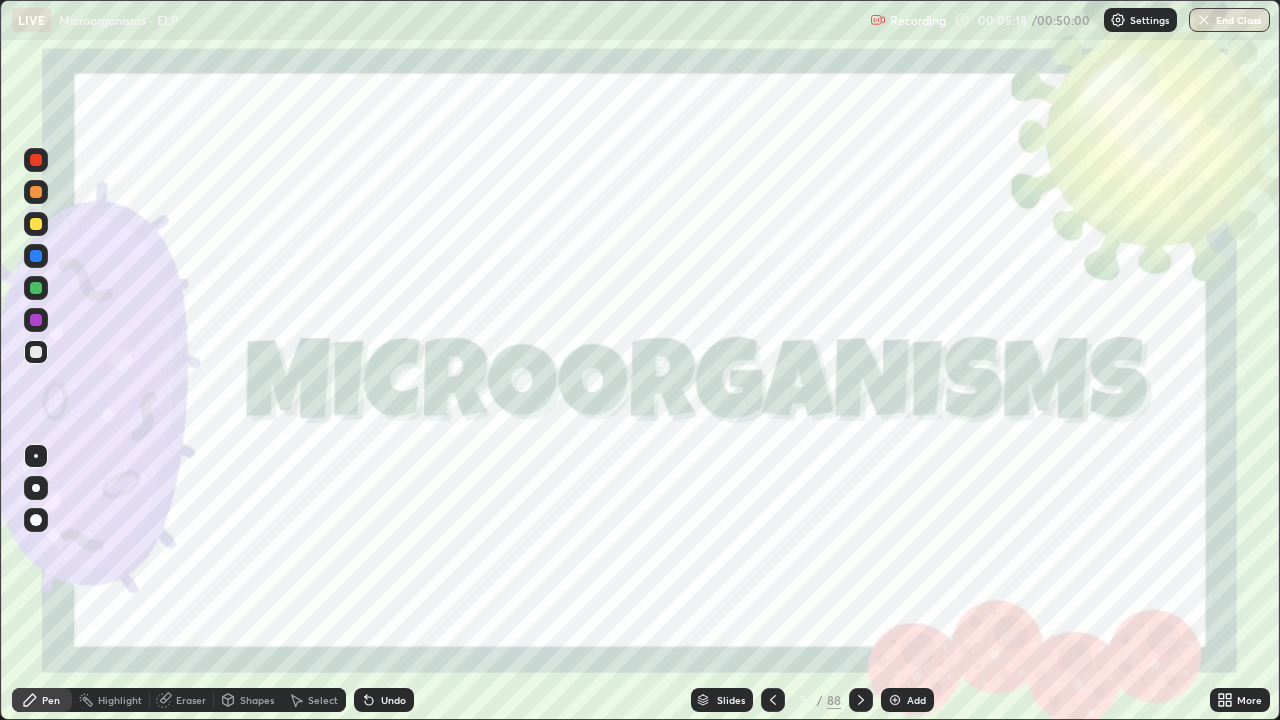 click on "Slides" at bounding box center (731, 700) 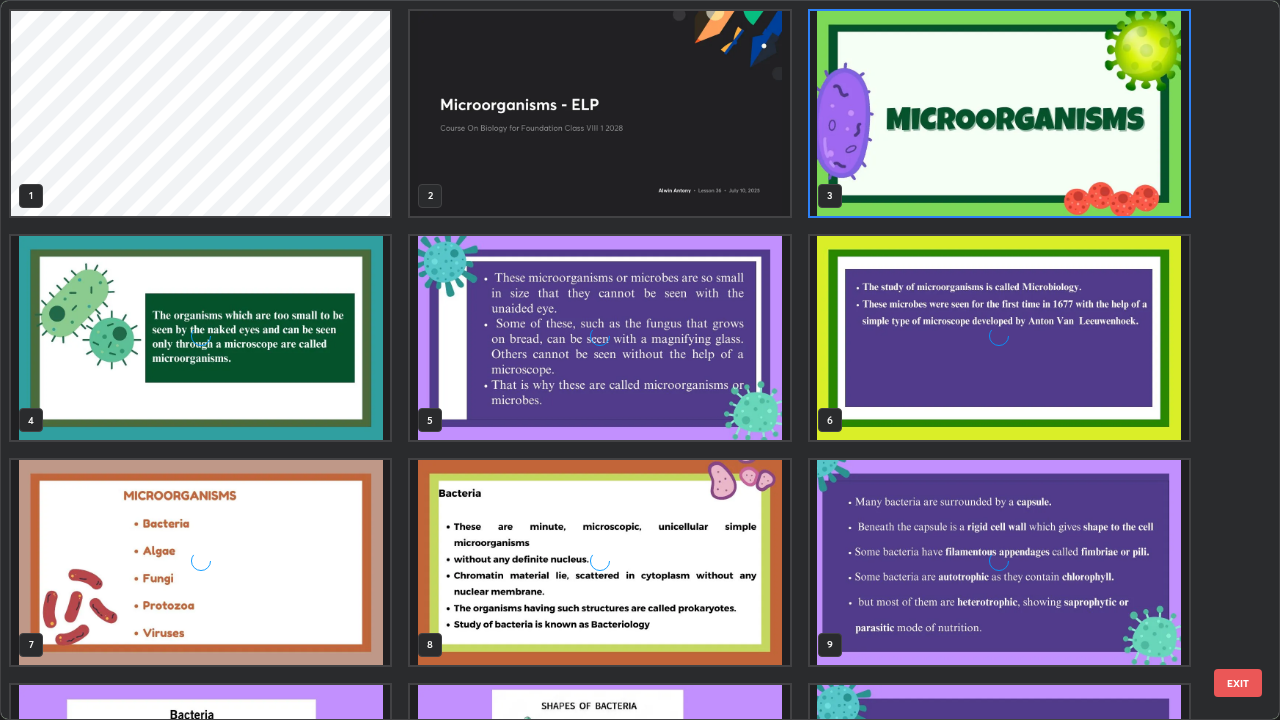 scroll, scrollTop: 7, scrollLeft: 11, axis: both 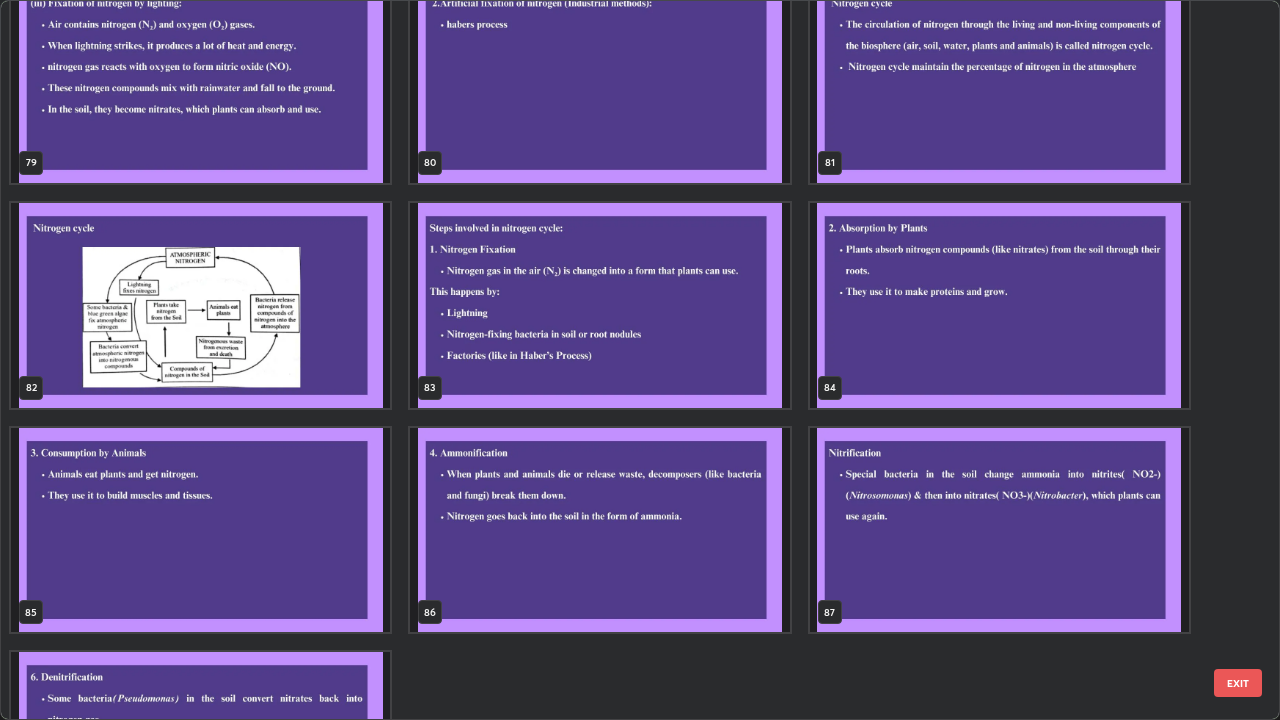 click at bounding box center (599, 305) 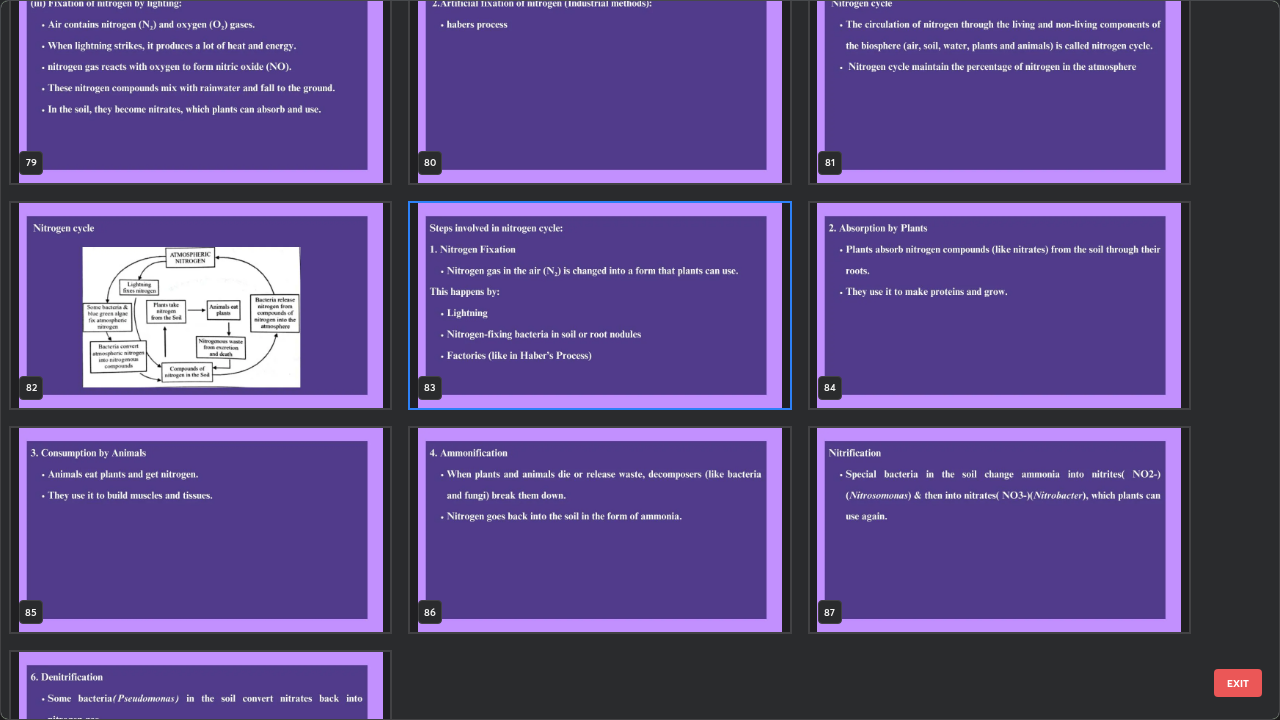 click at bounding box center [599, 305] 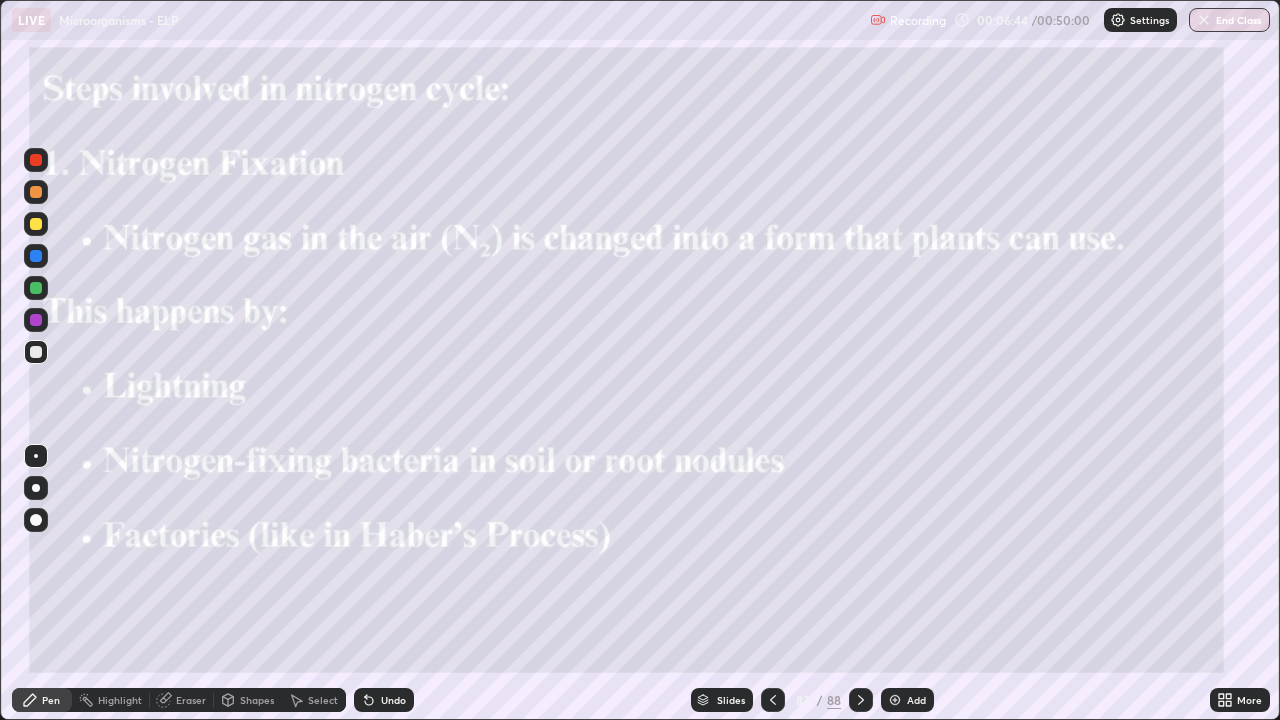 click 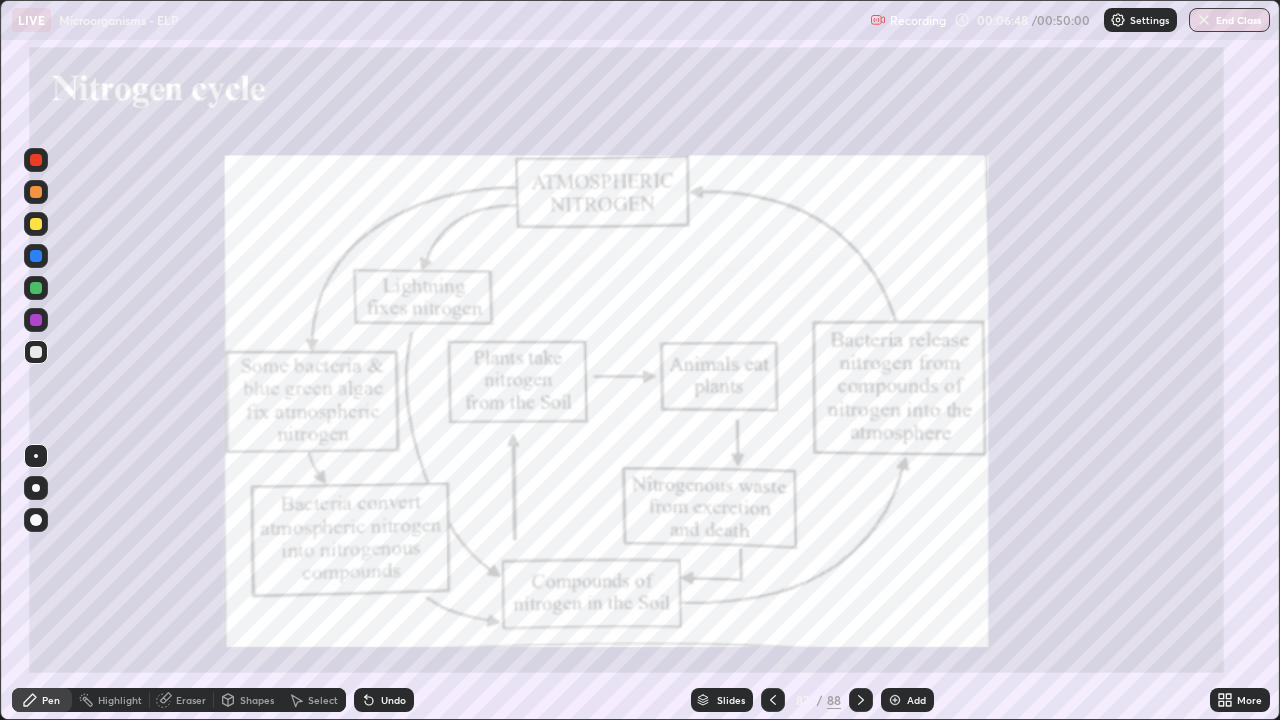 click 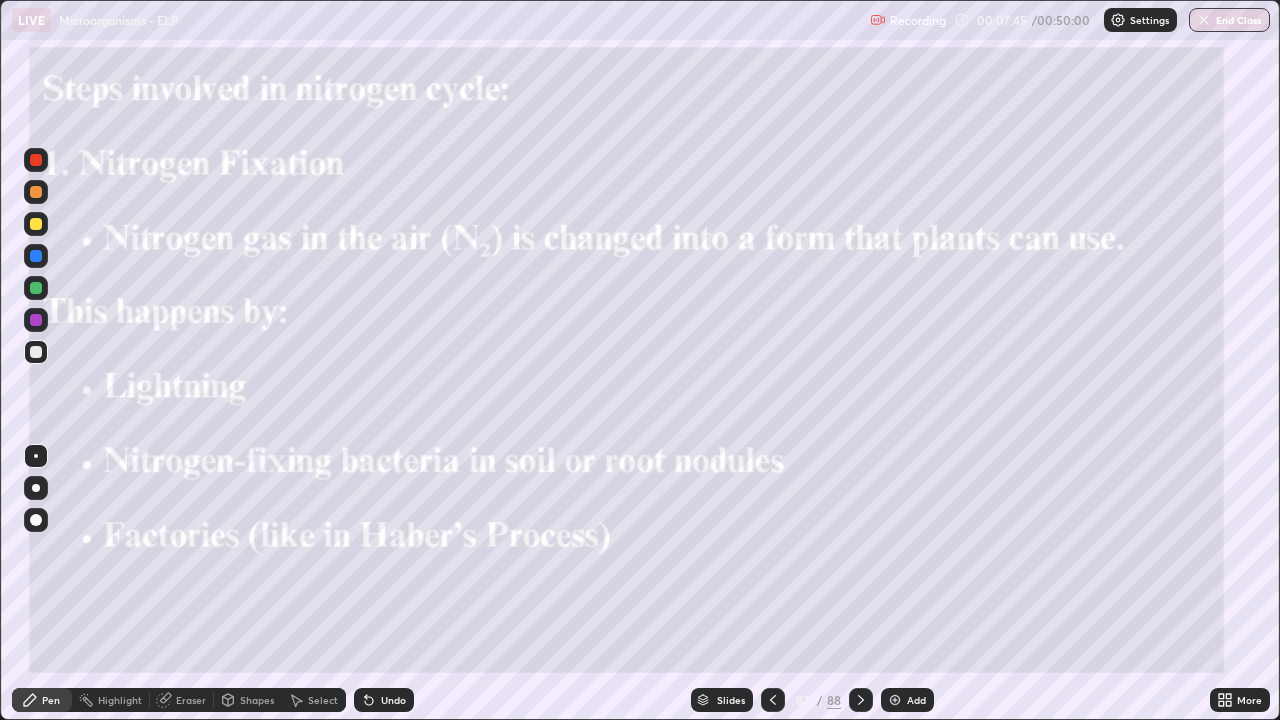 click at bounding box center (861, 700) 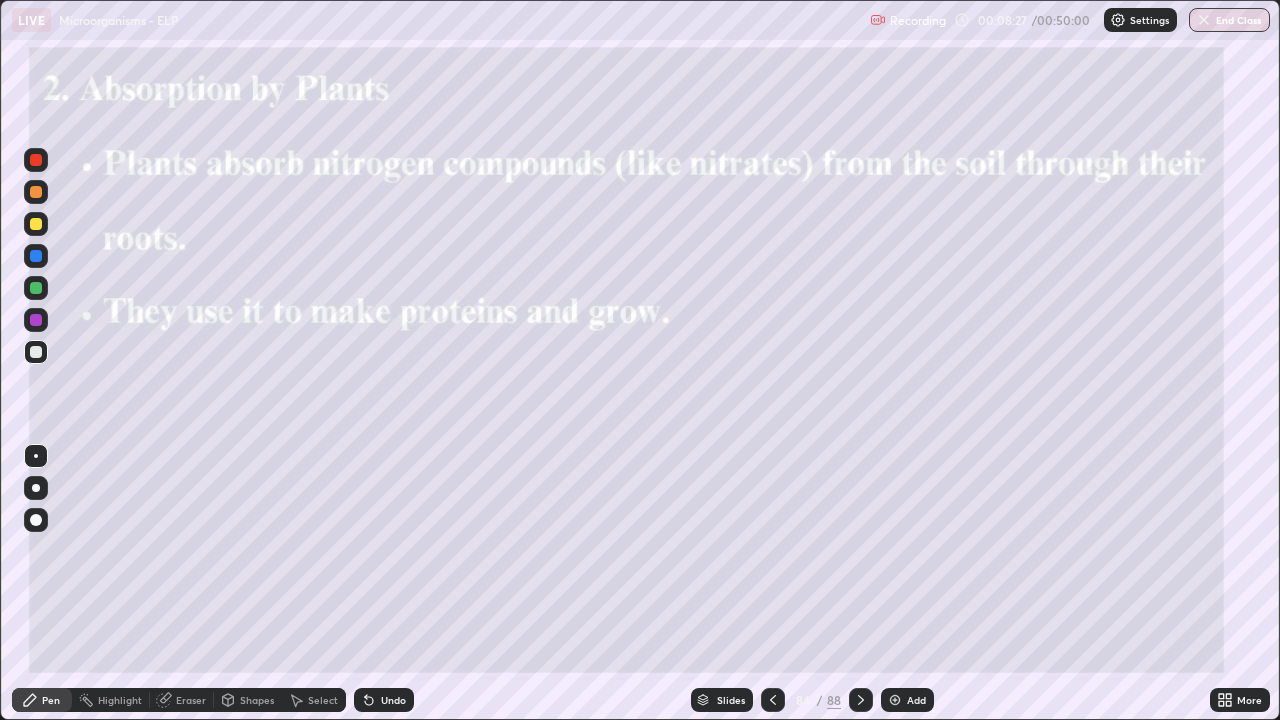 click 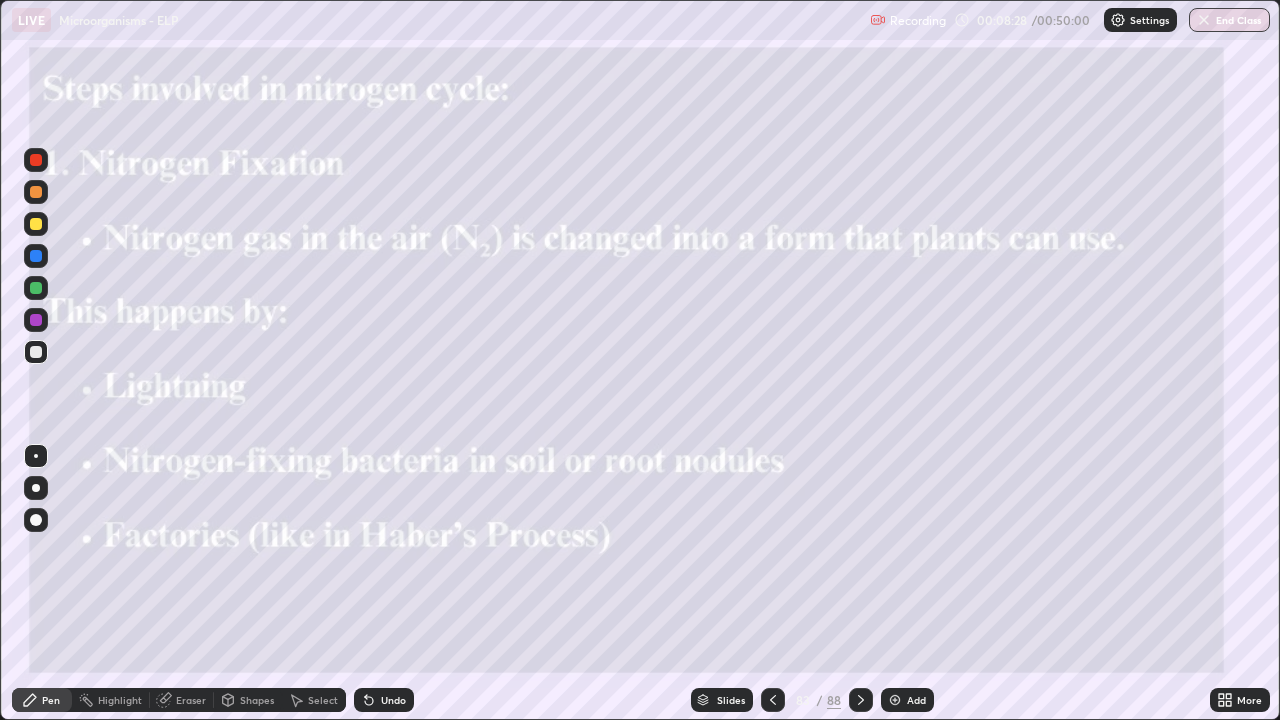 click at bounding box center (773, 700) 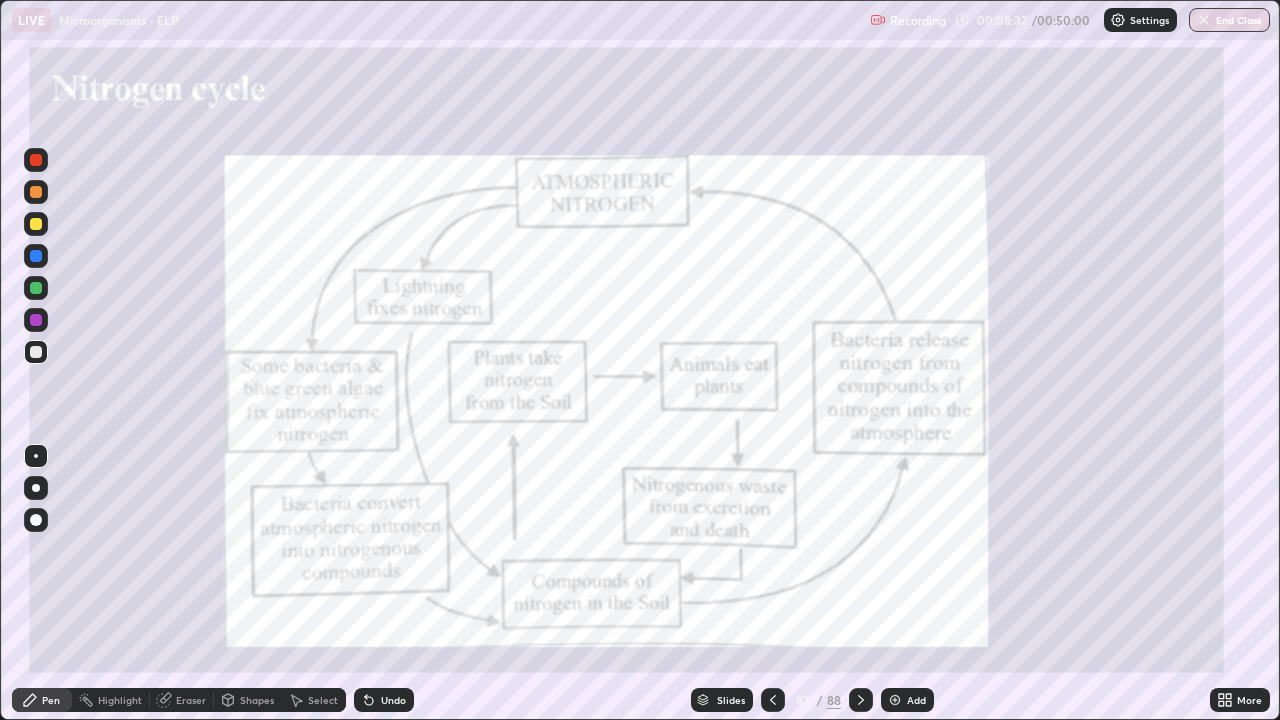 click 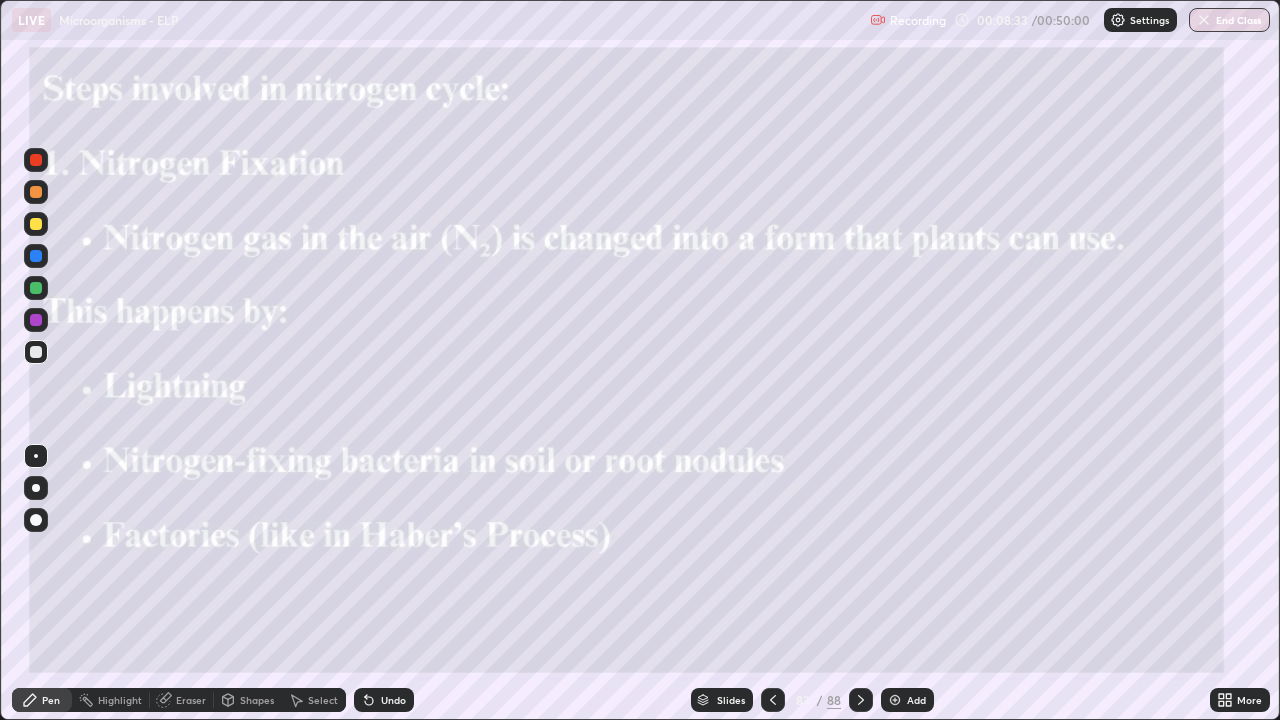 click at bounding box center [861, 700] 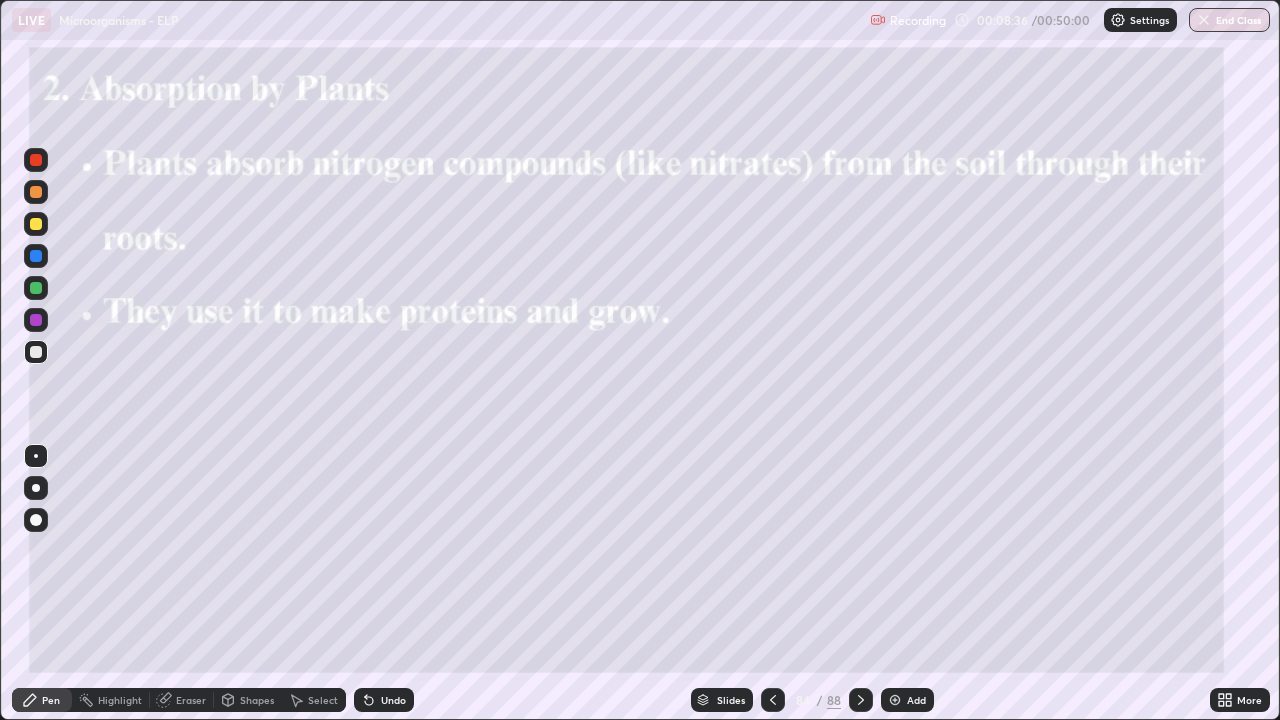 click at bounding box center (36, 352) 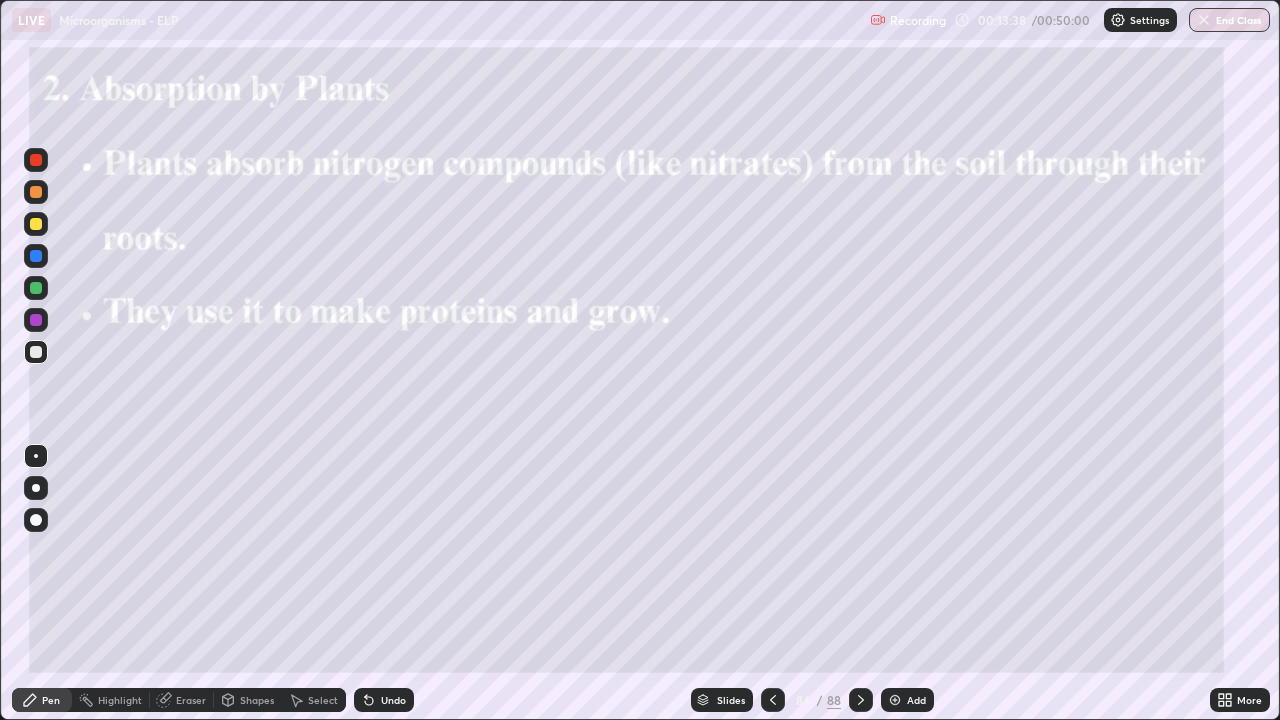 click at bounding box center (861, 700) 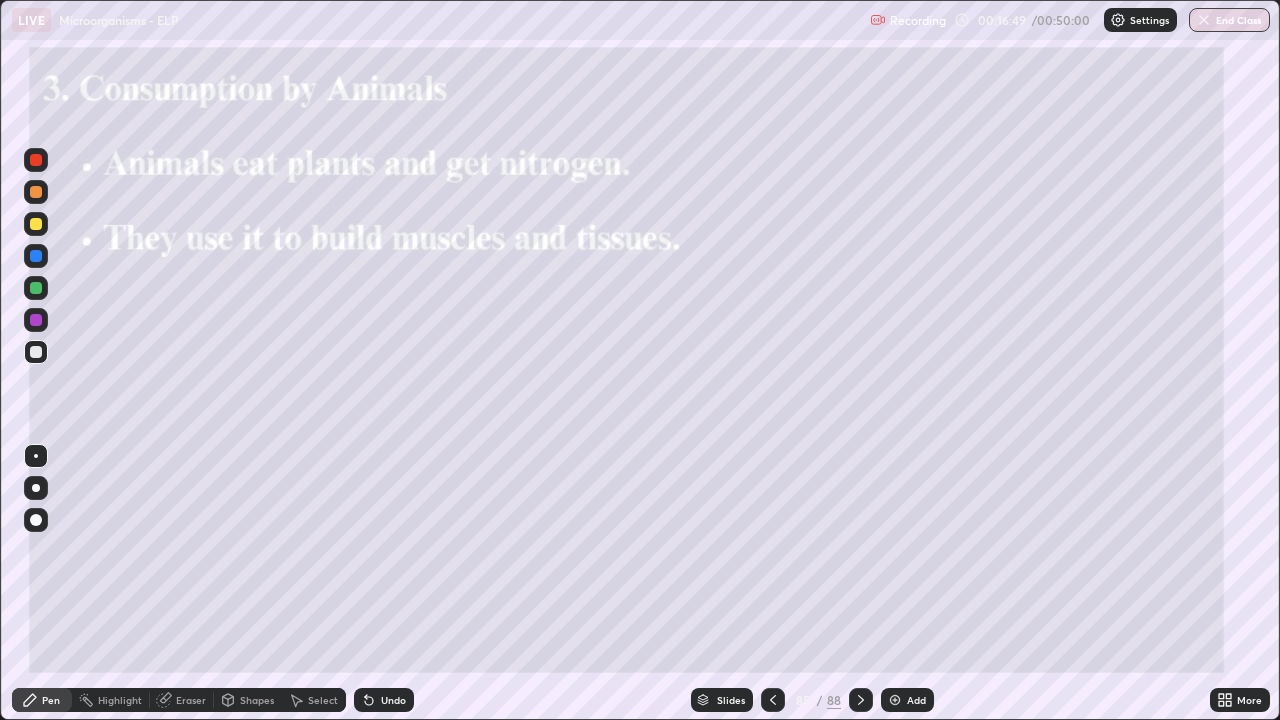 click 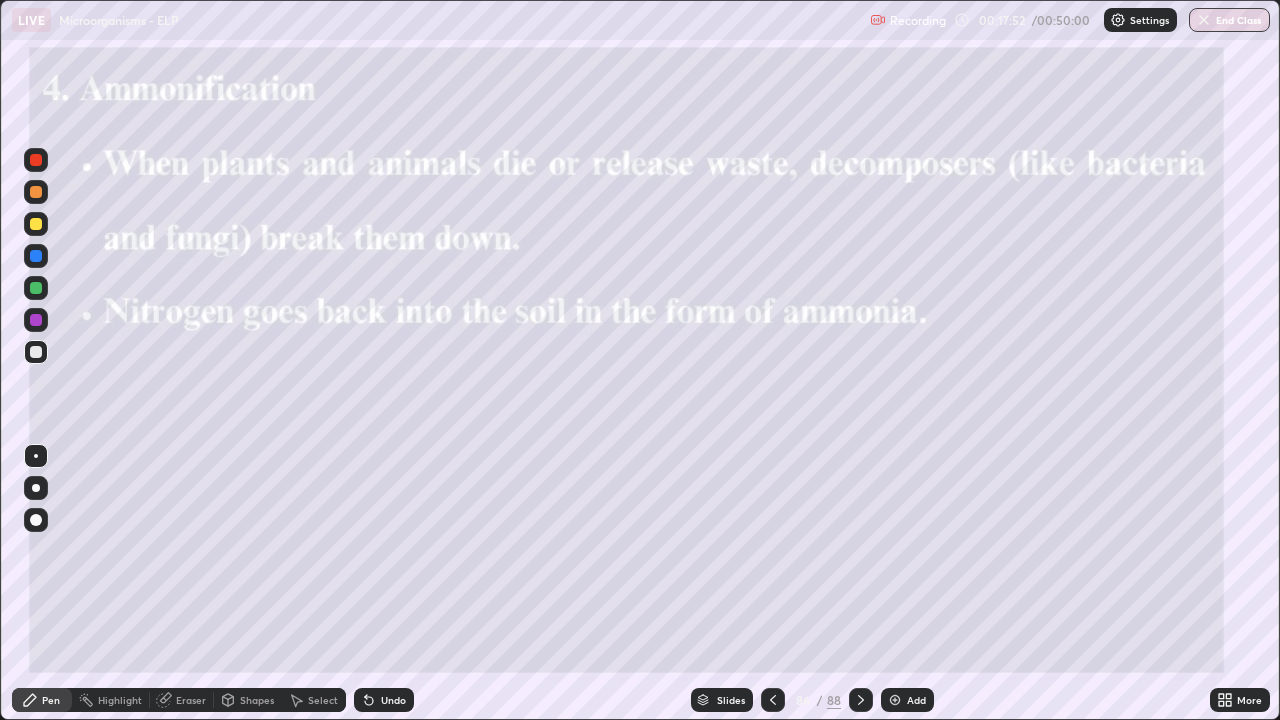 click at bounding box center [895, 700] 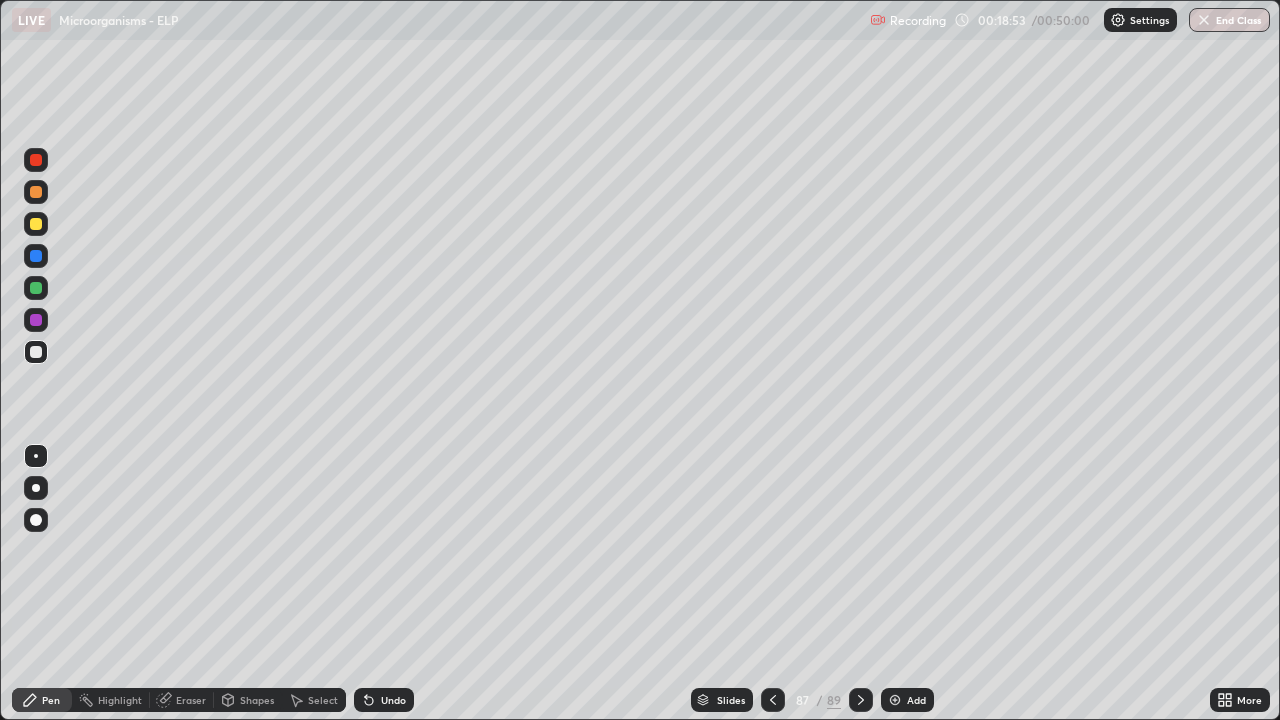 click 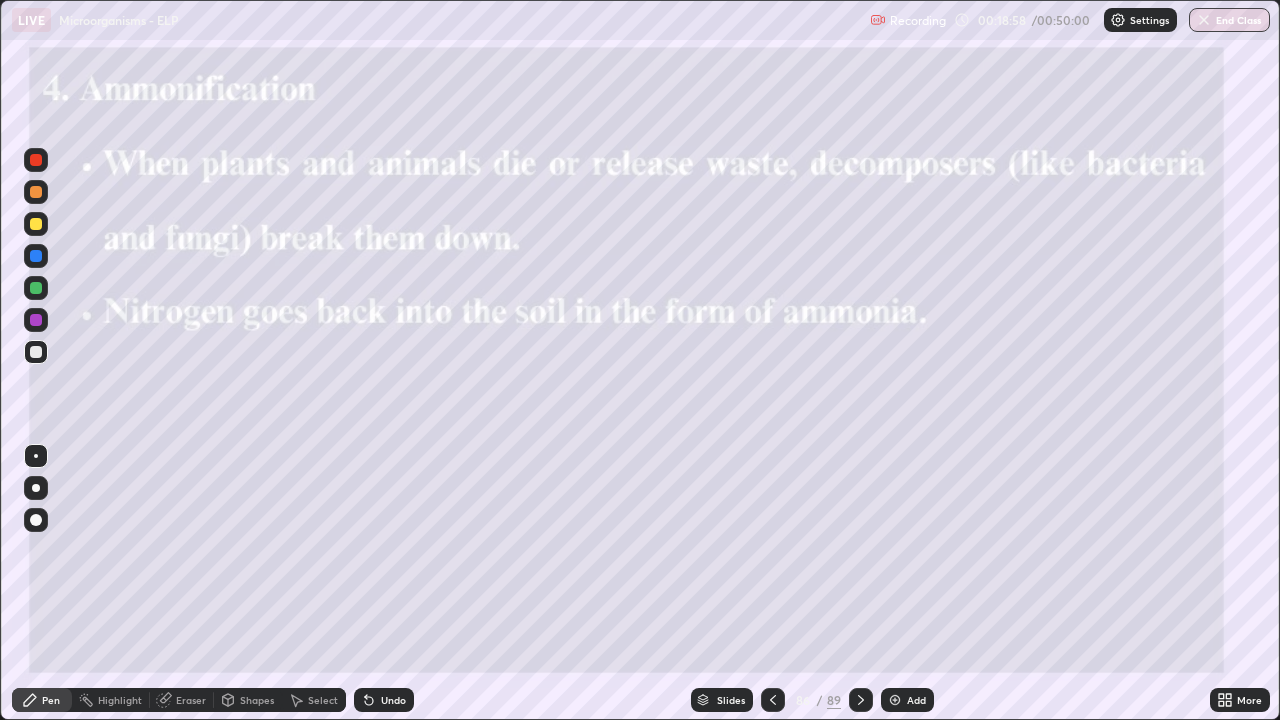 click 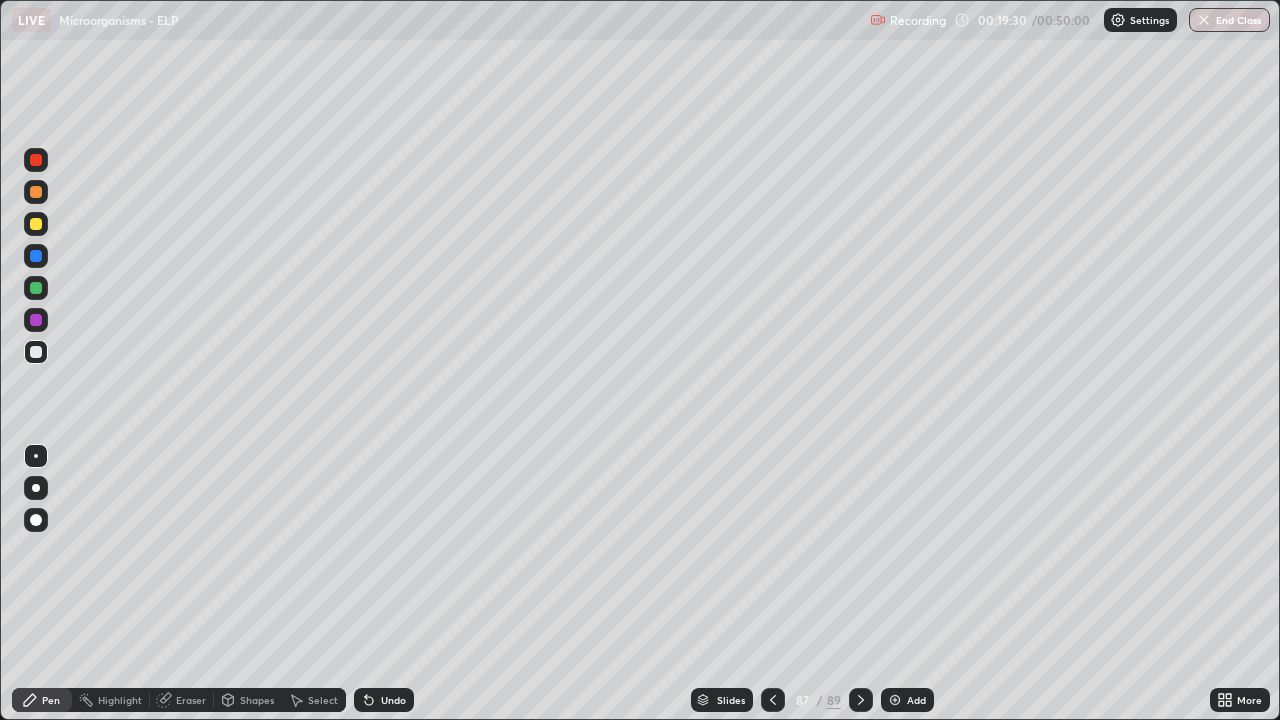click 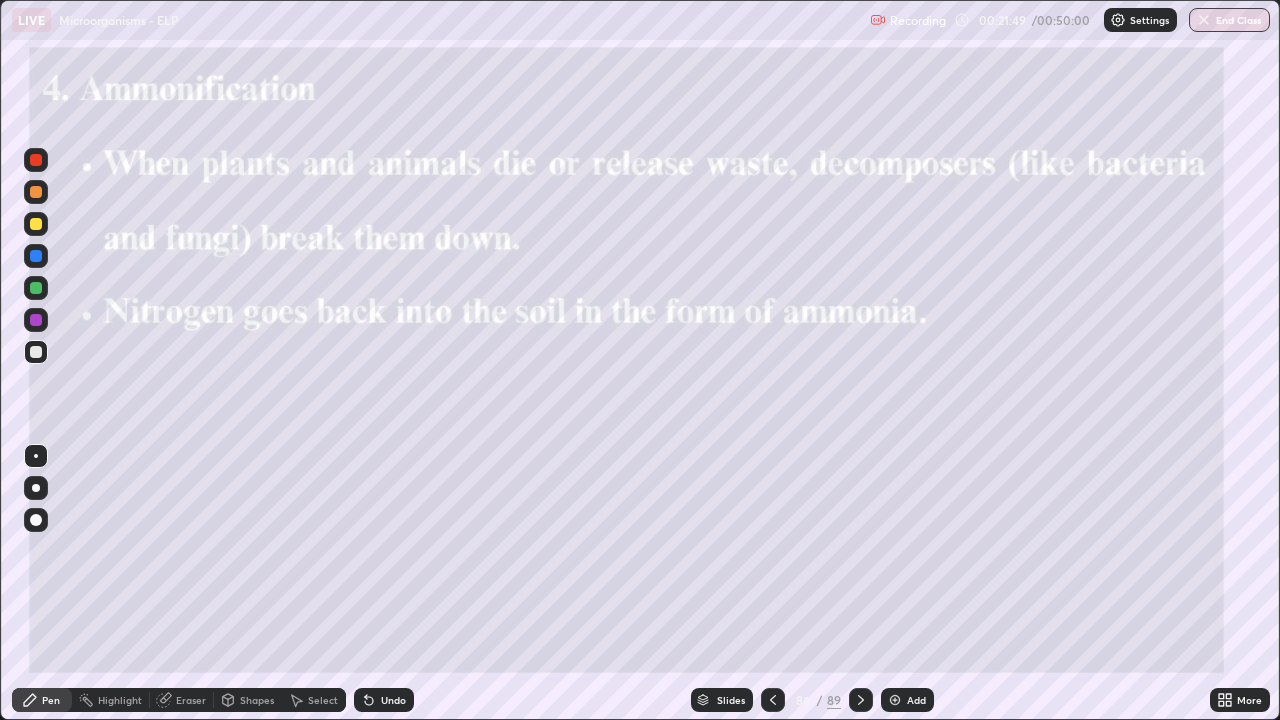 click 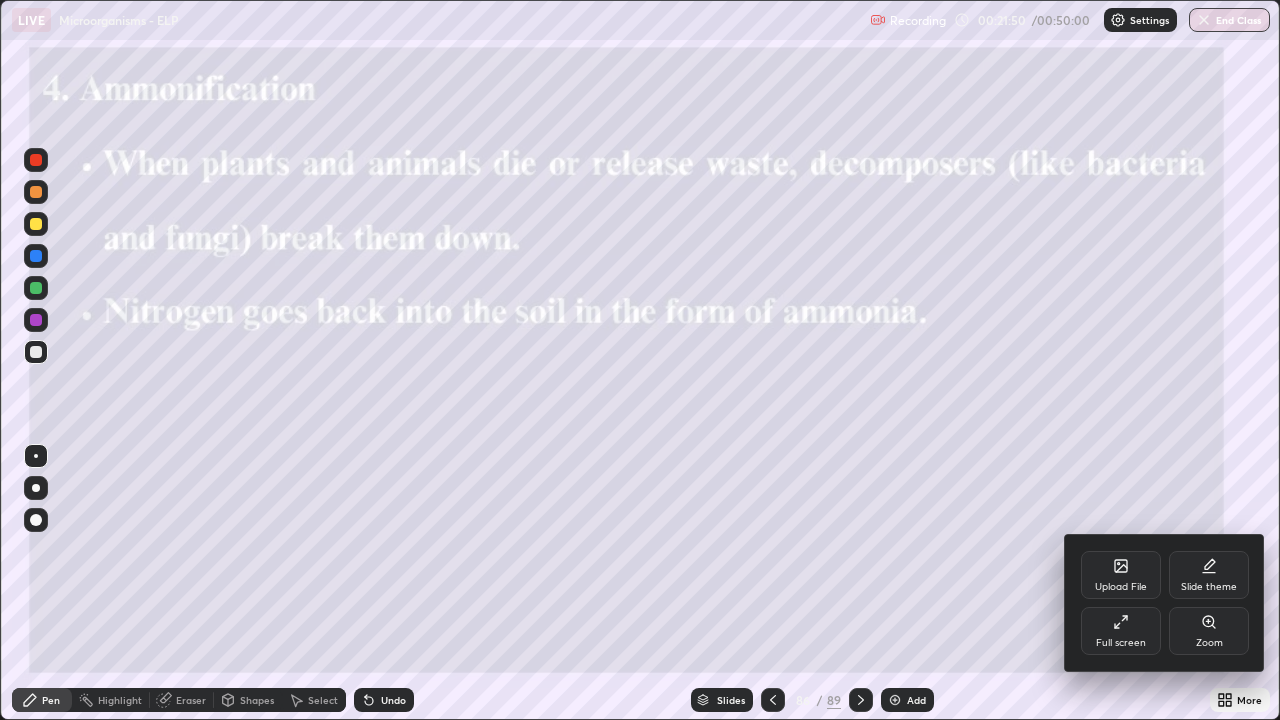 click on "Zoom" at bounding box center [1209, 631] 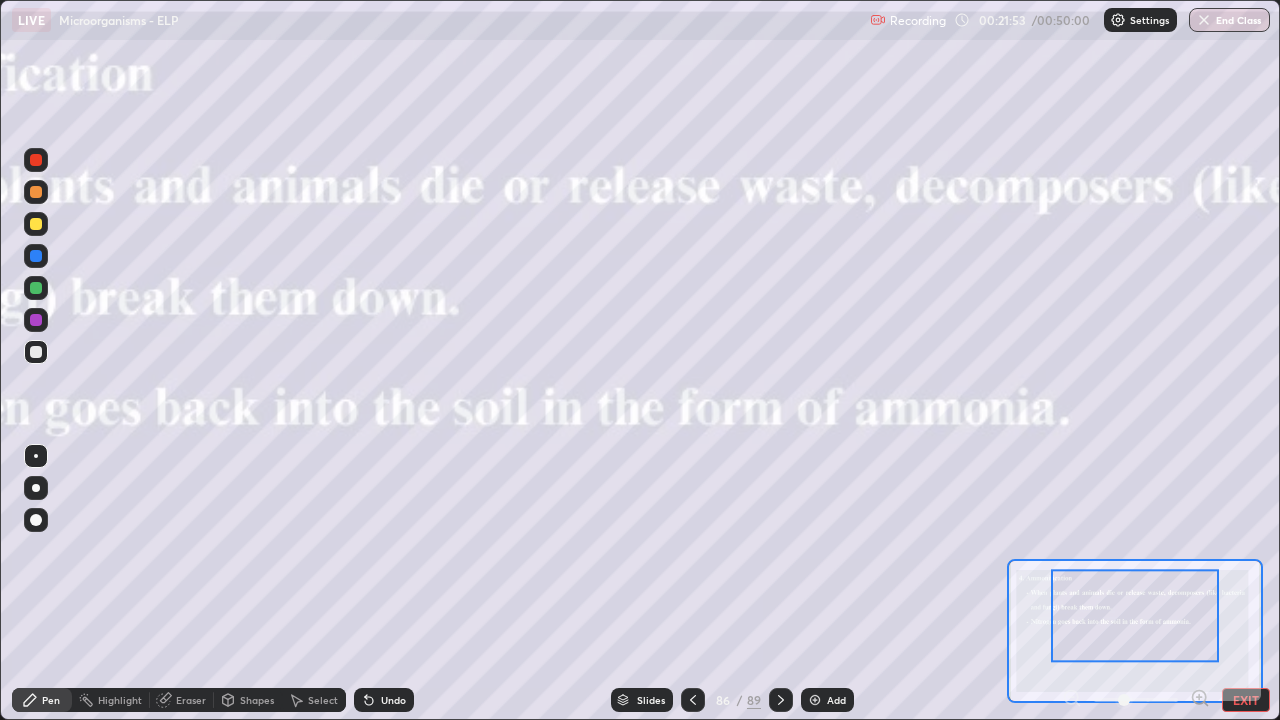 click at bounding box center [1136, 700] 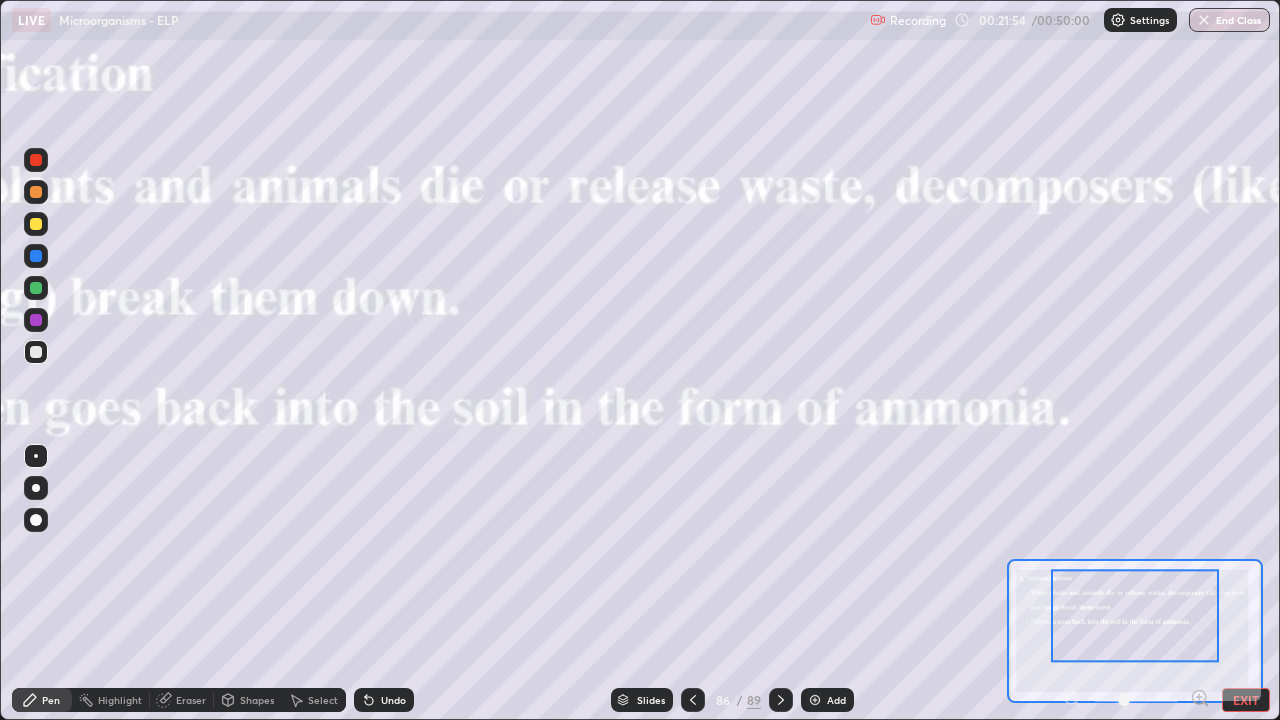 click at bounding box center [1136, 700] 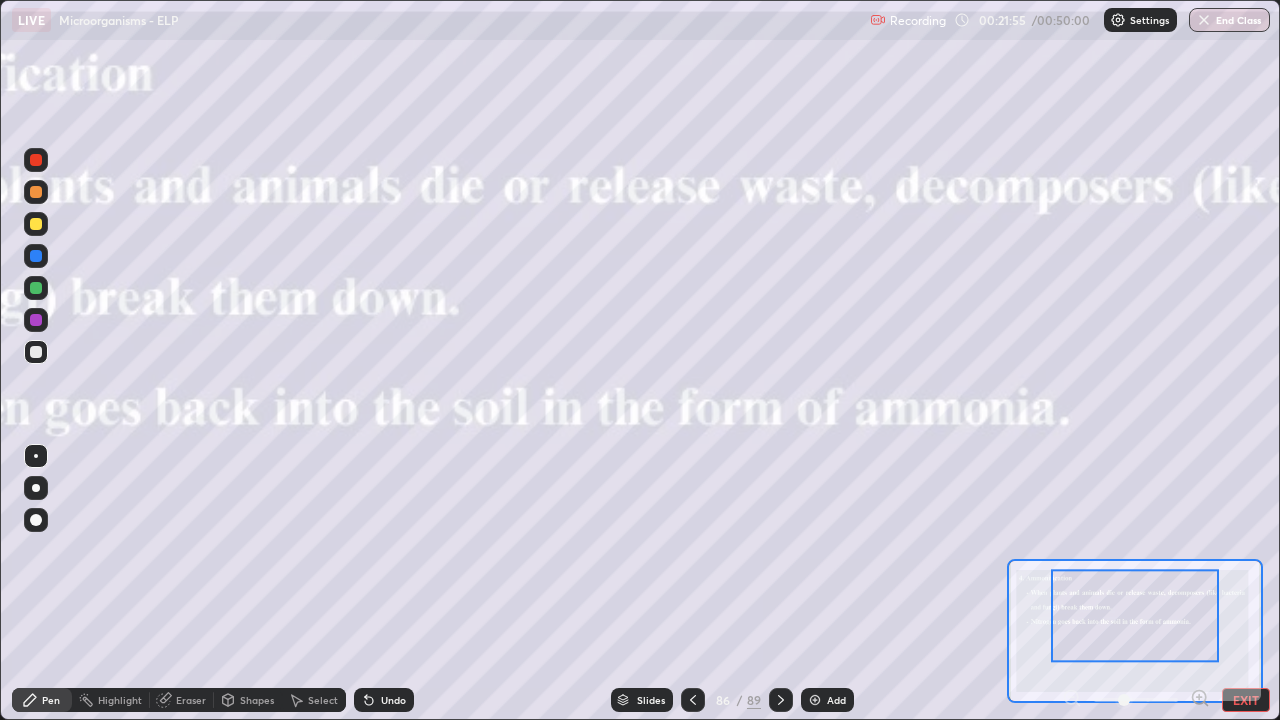 click at bounding box center [1136, 700] 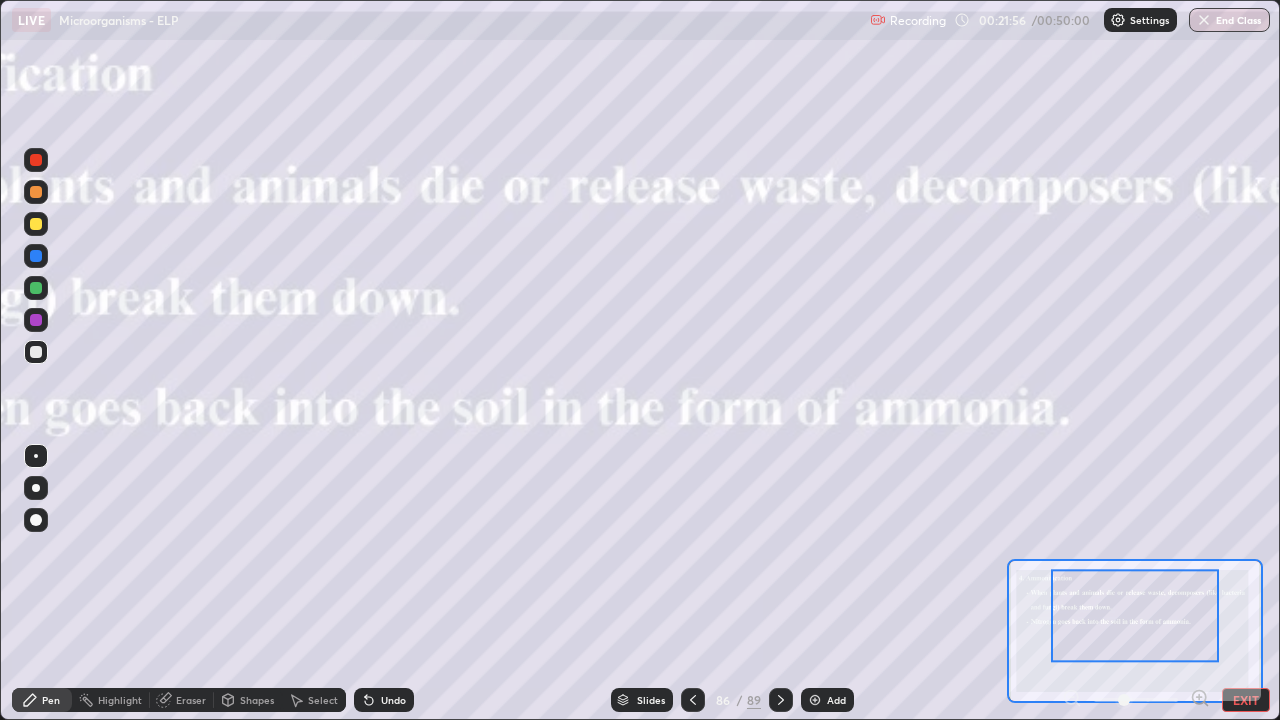 click at bounding box center [1136, 700] 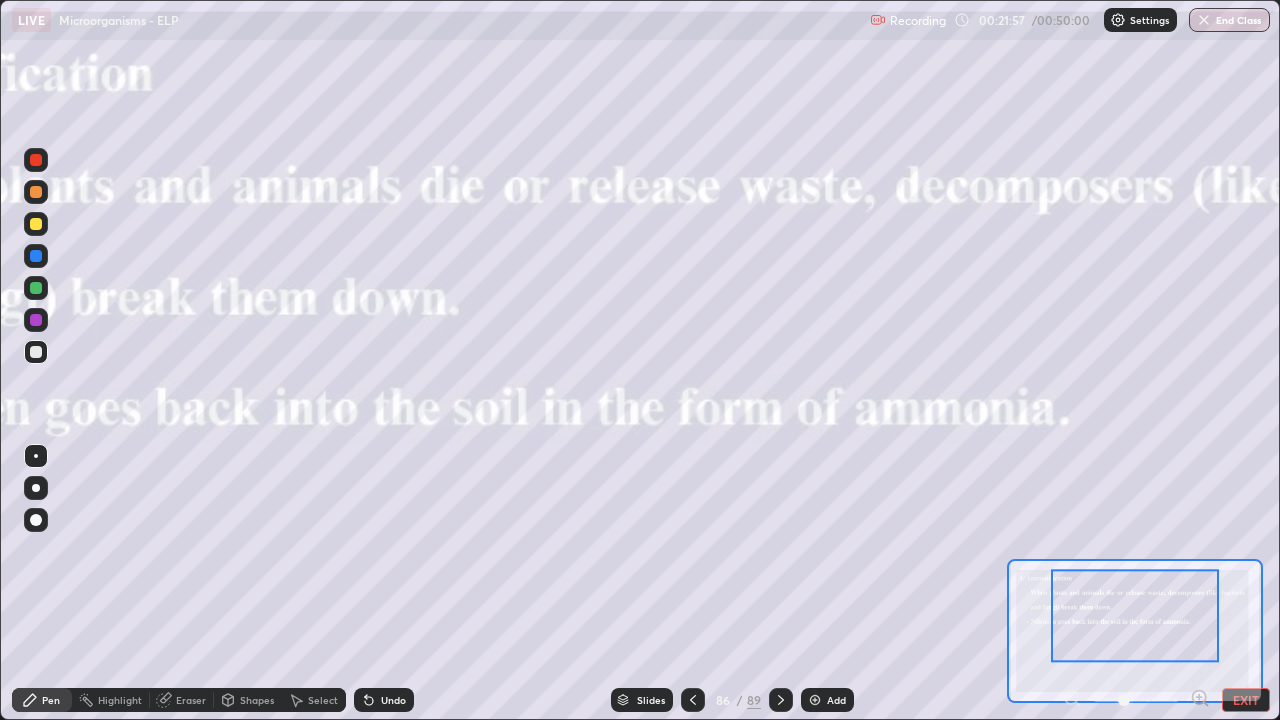 click at bounding box center [1136, 700] 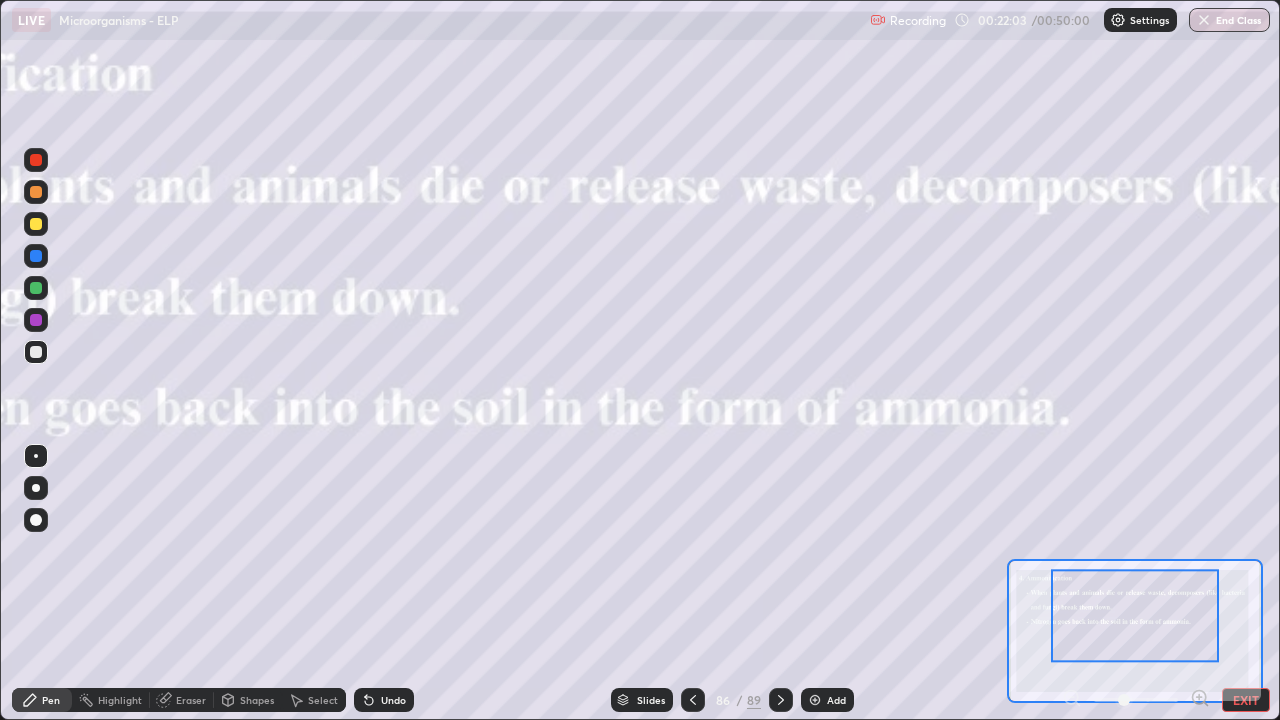 click on "EXIT" at bounding box center (1246, 700) 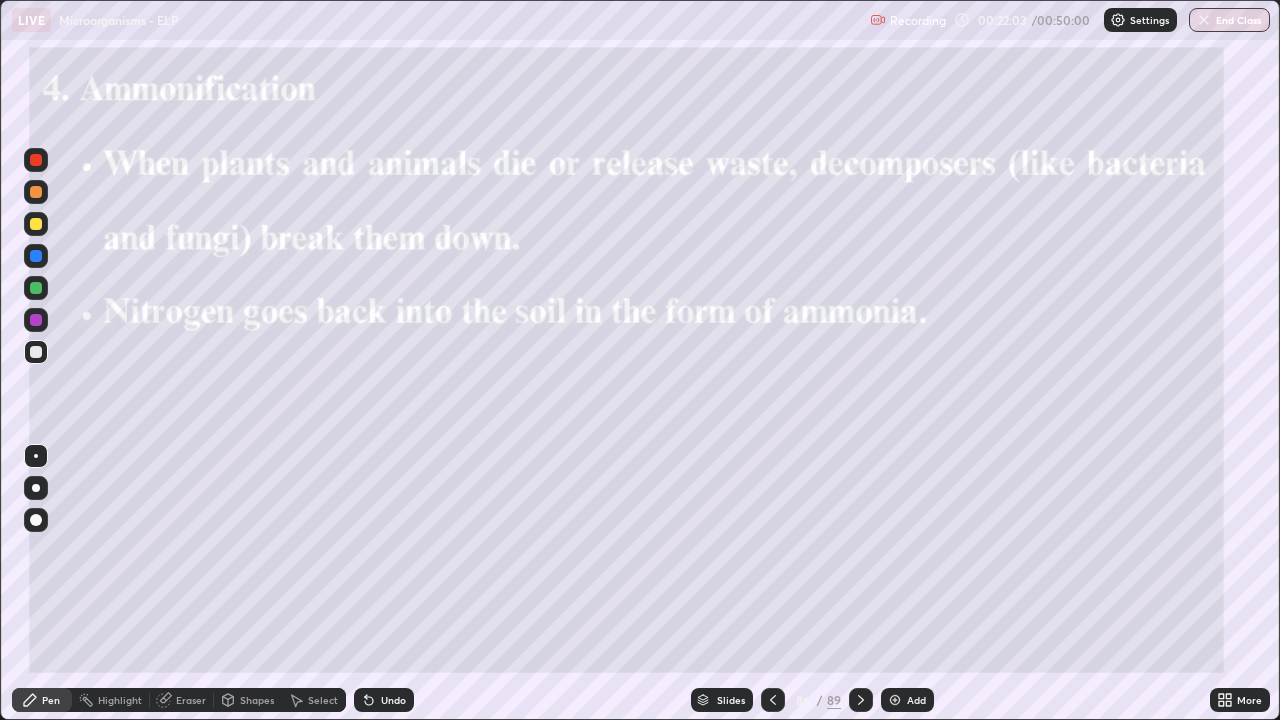 click on "More" at bounding box center (1249, 700) 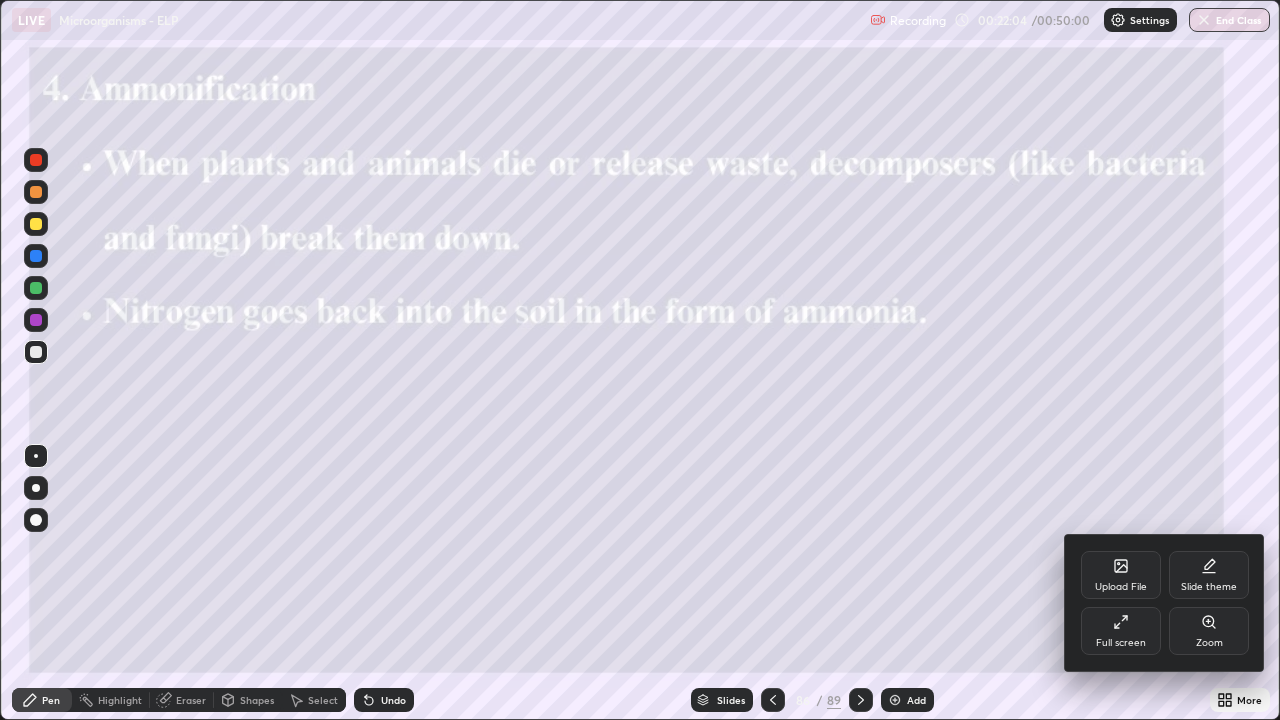 click at bounding box center (640, 360) 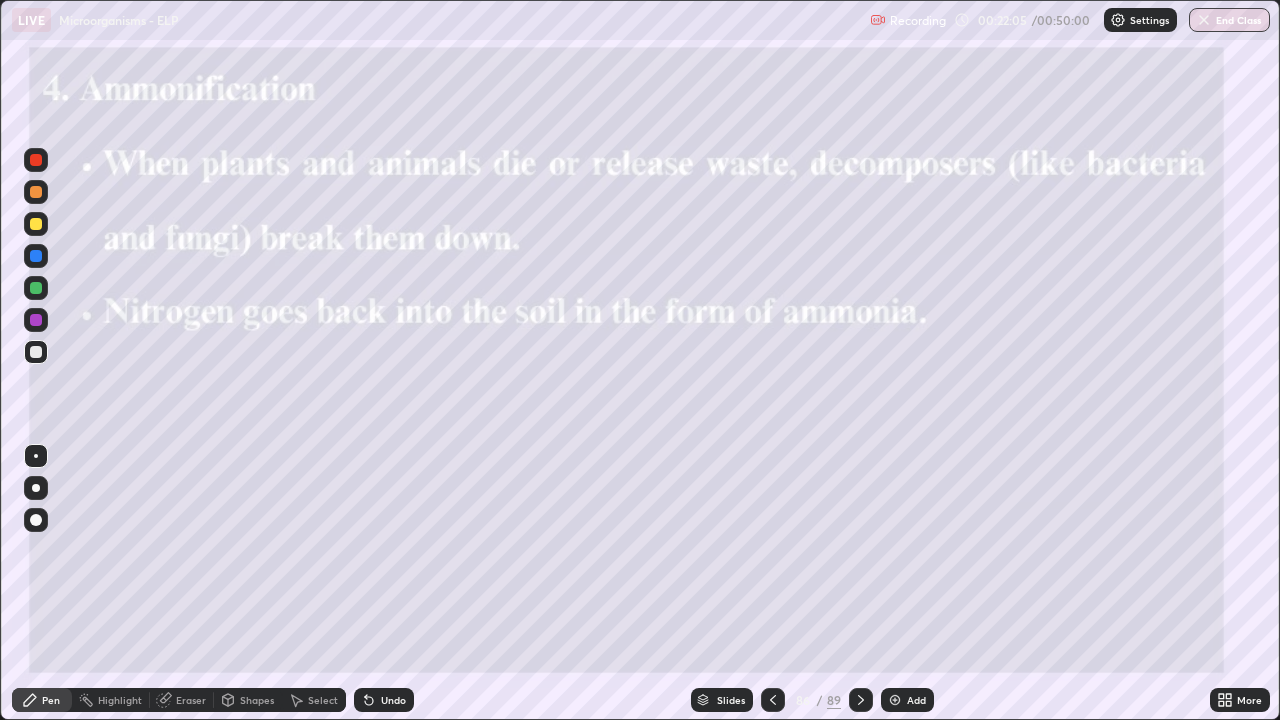click 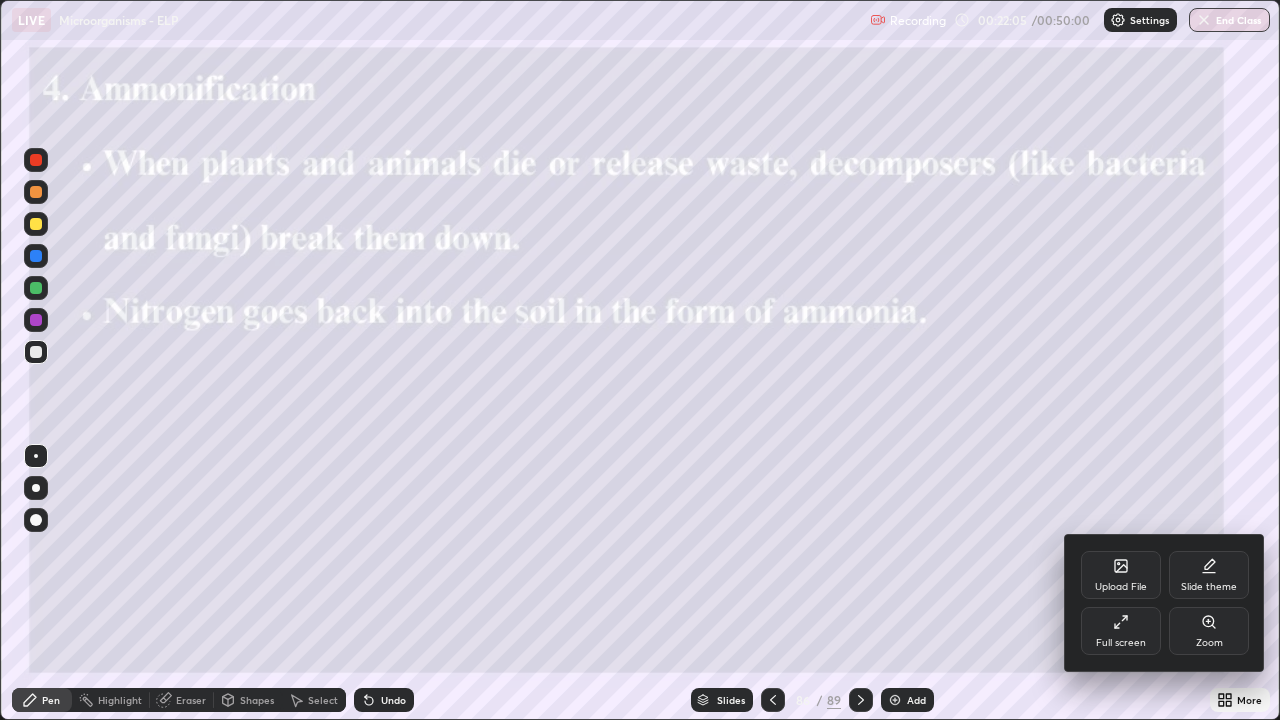 click on "Full screen" at bounding box center [1121, 631] 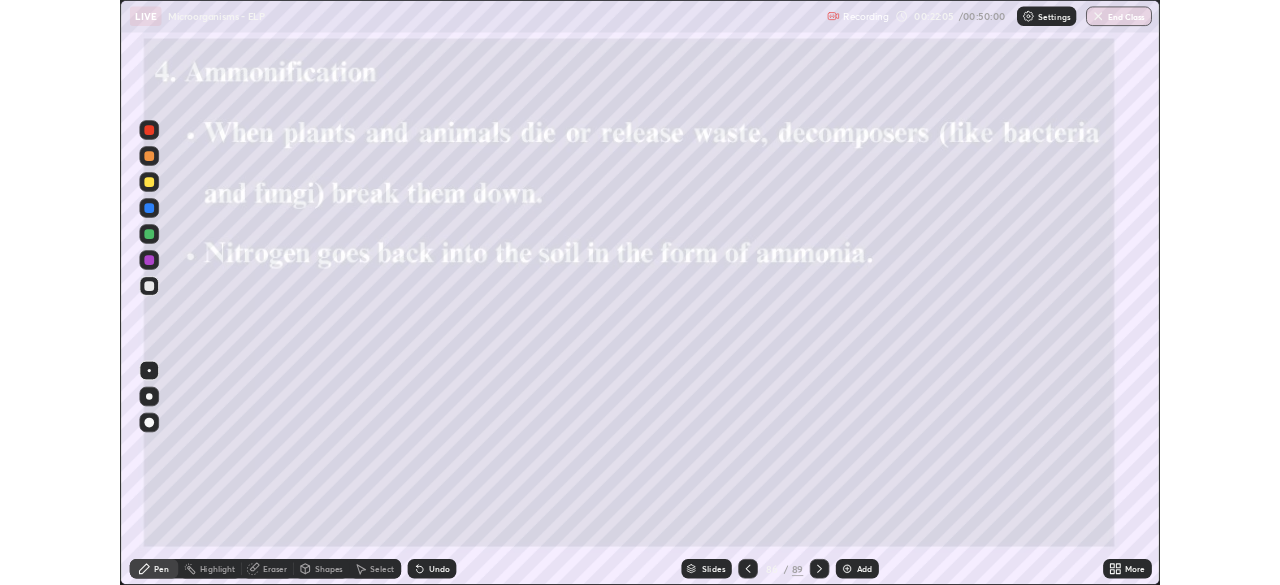 scroll, scrollTop: 585, scrollLeft: 1280, axis: both 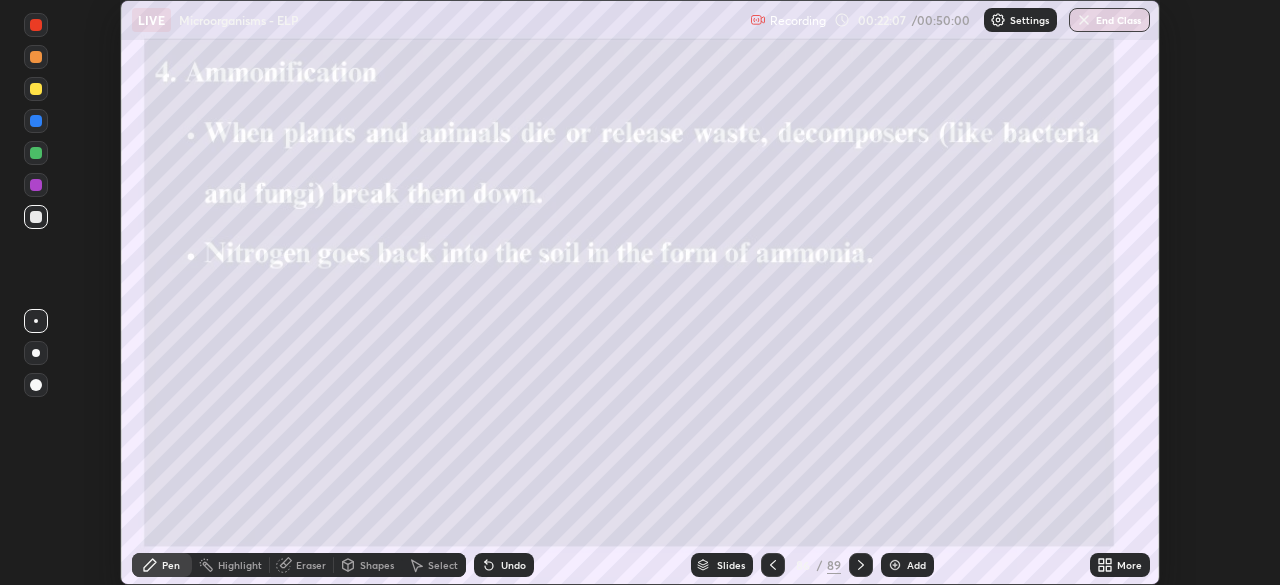 click on "More" at bounding box center (1129, 565) 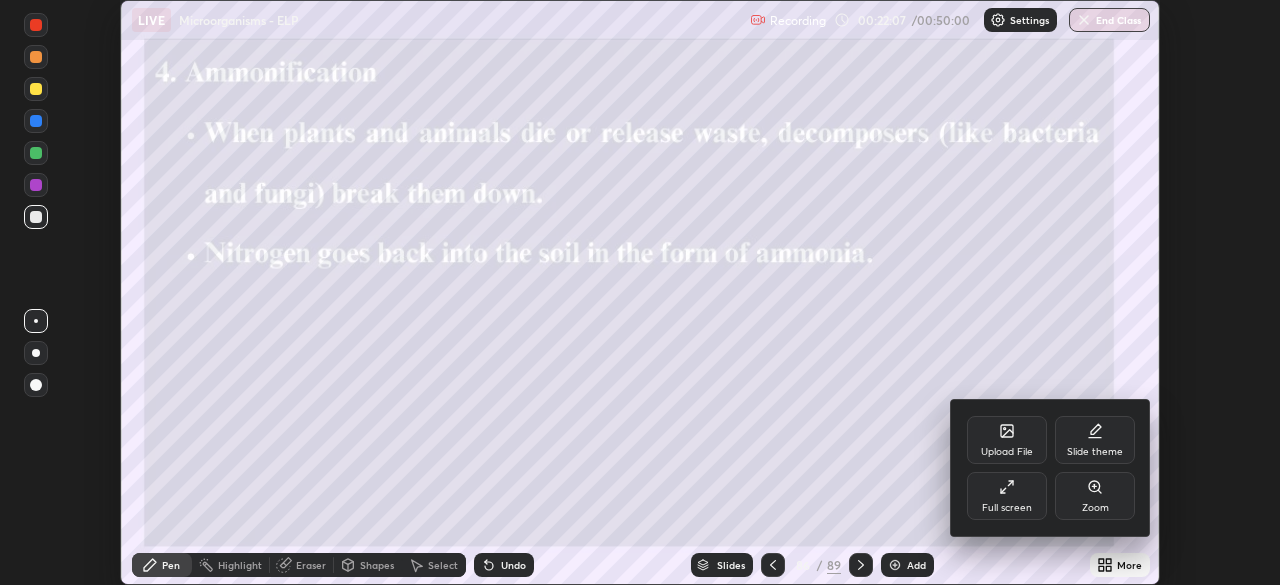 click on "Full screen" at bounding box center (1007, 496) 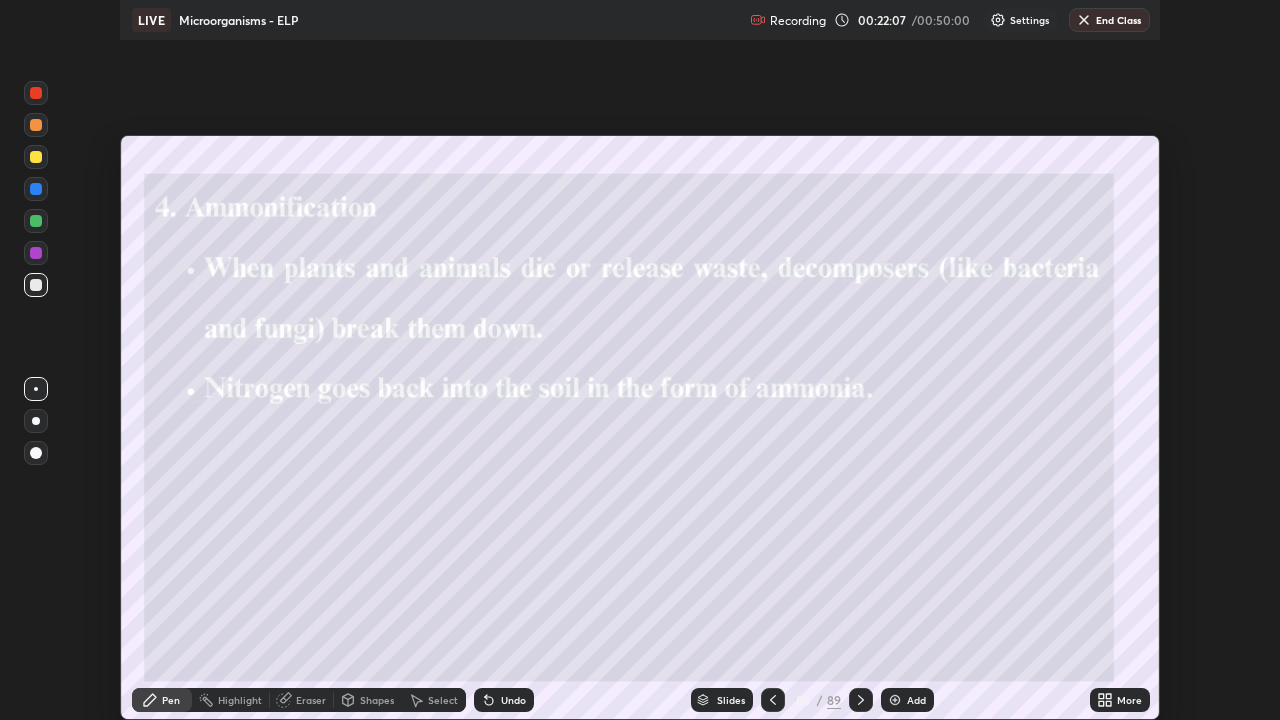 scroll, scrollTop: 99280, scrollLeft: 98720, axis: both 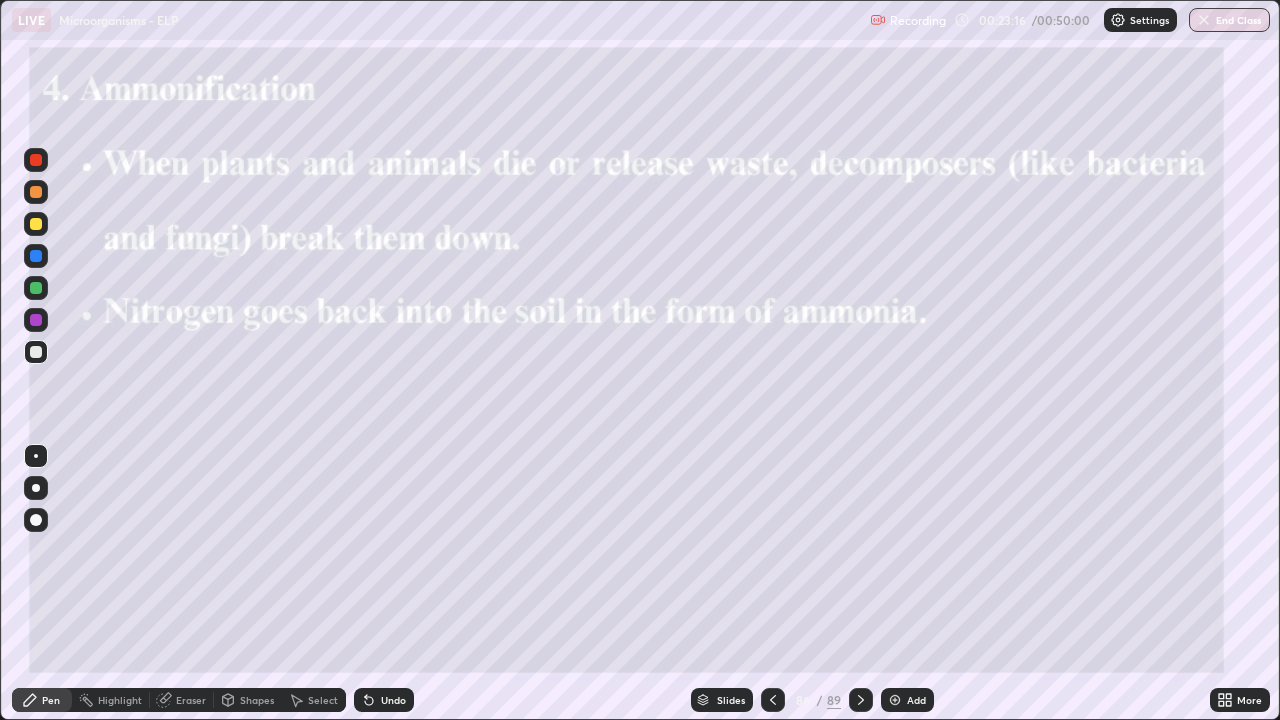click 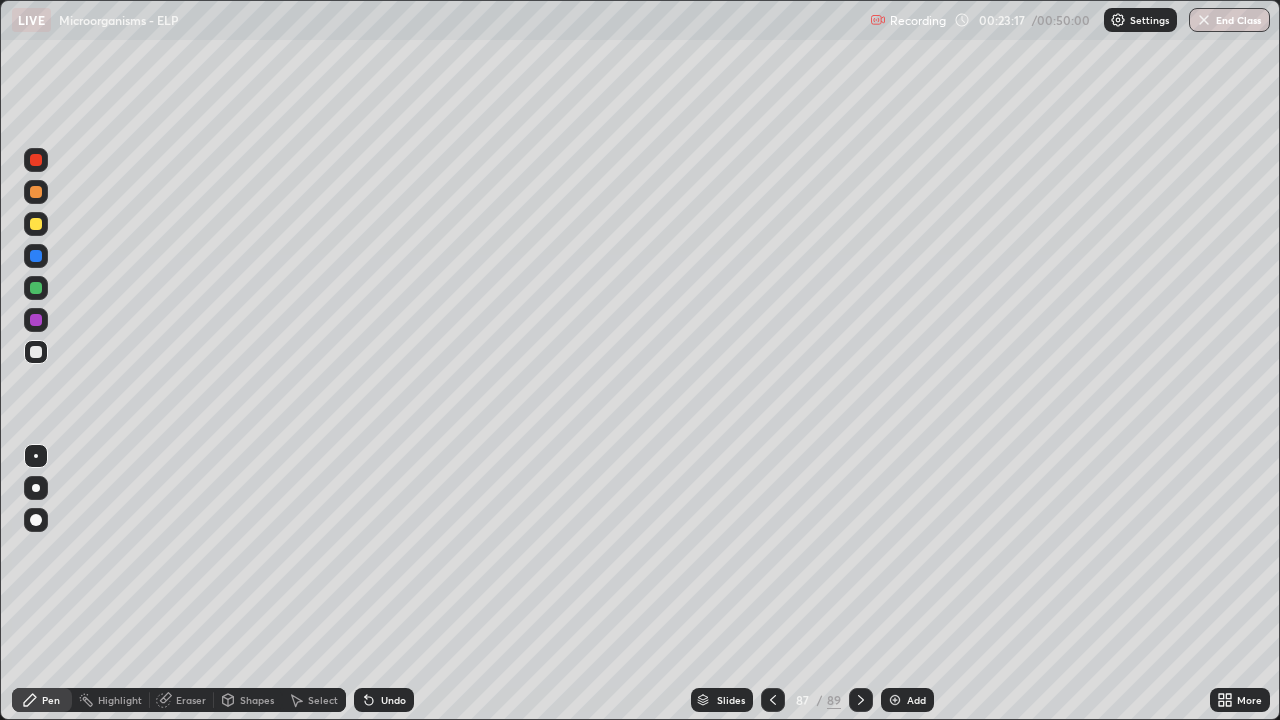 click 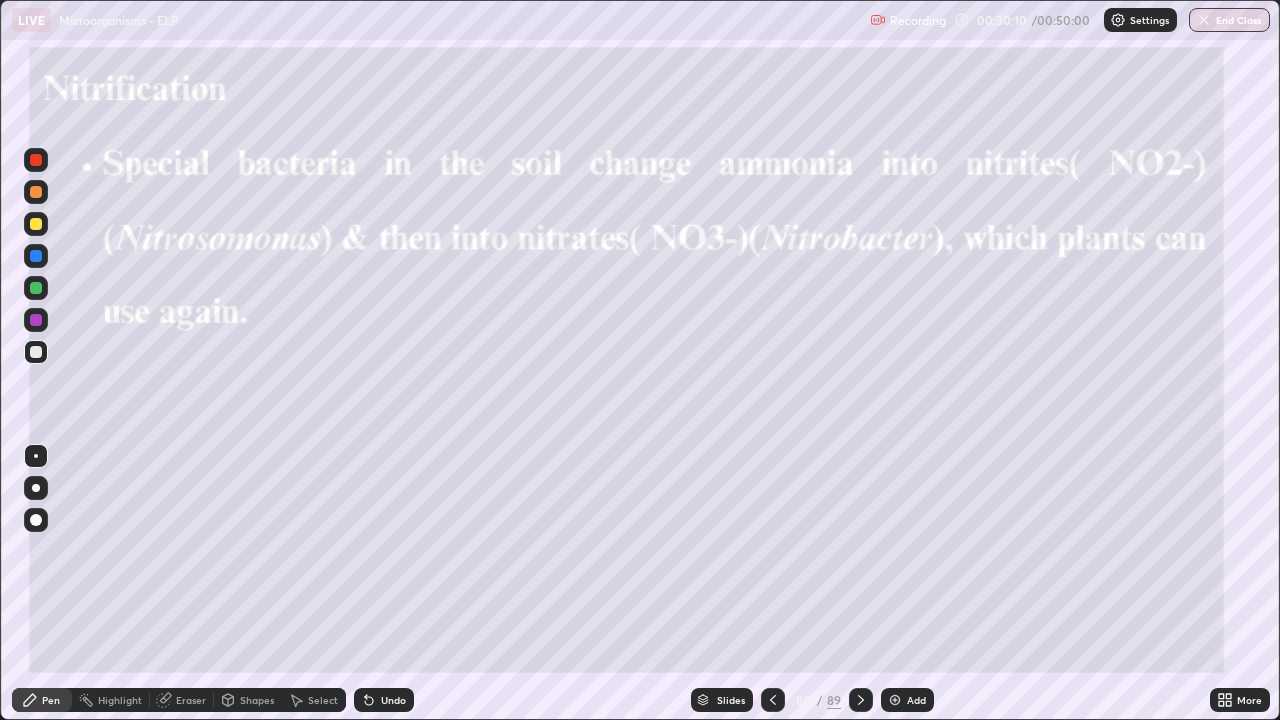 click 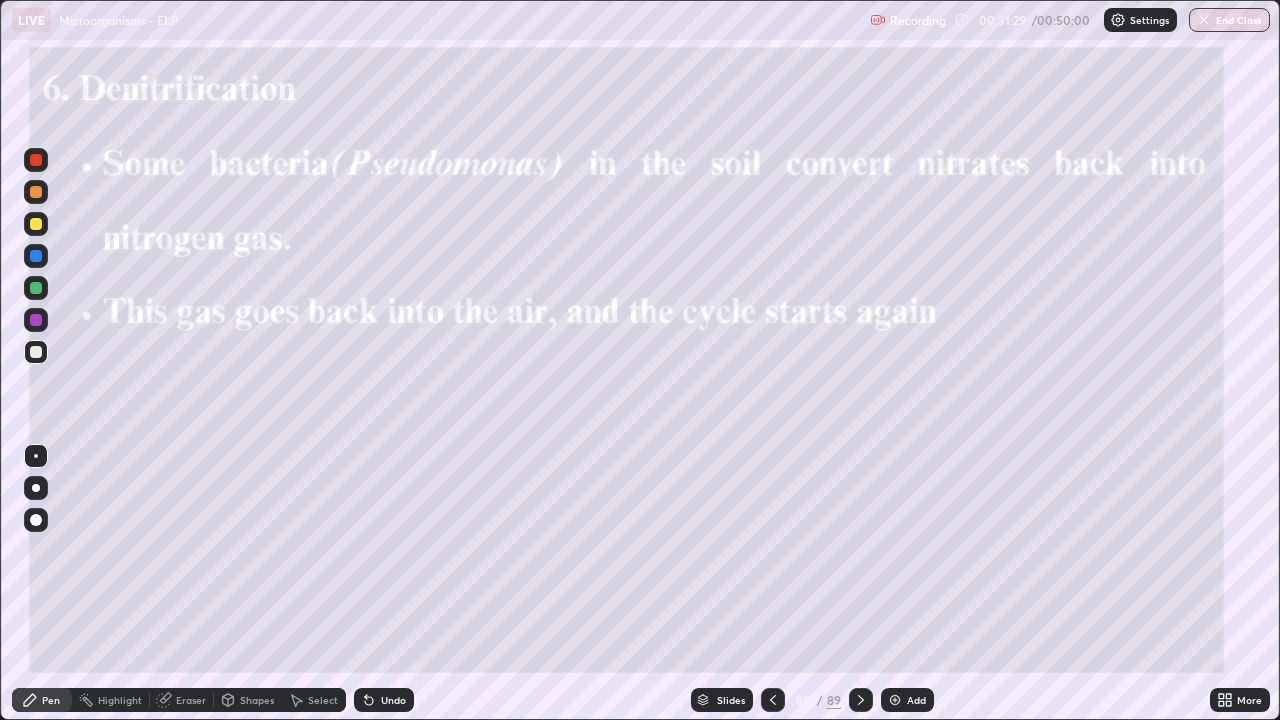 click 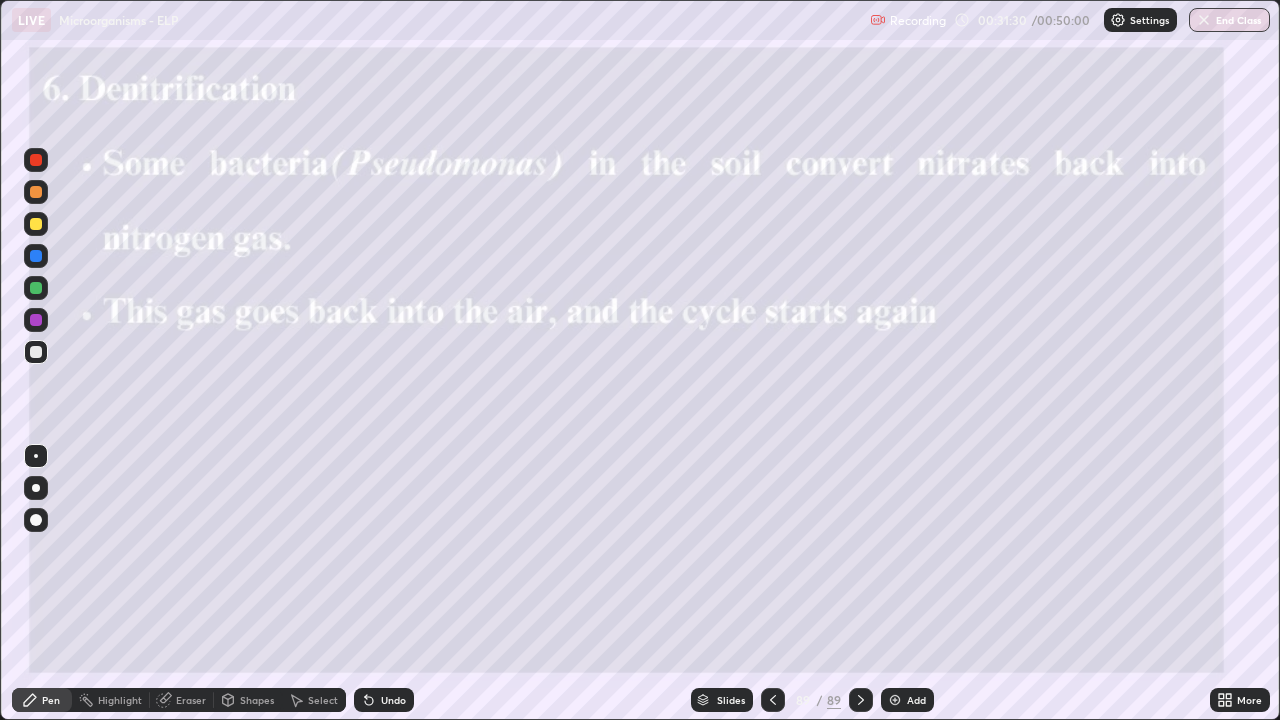 click 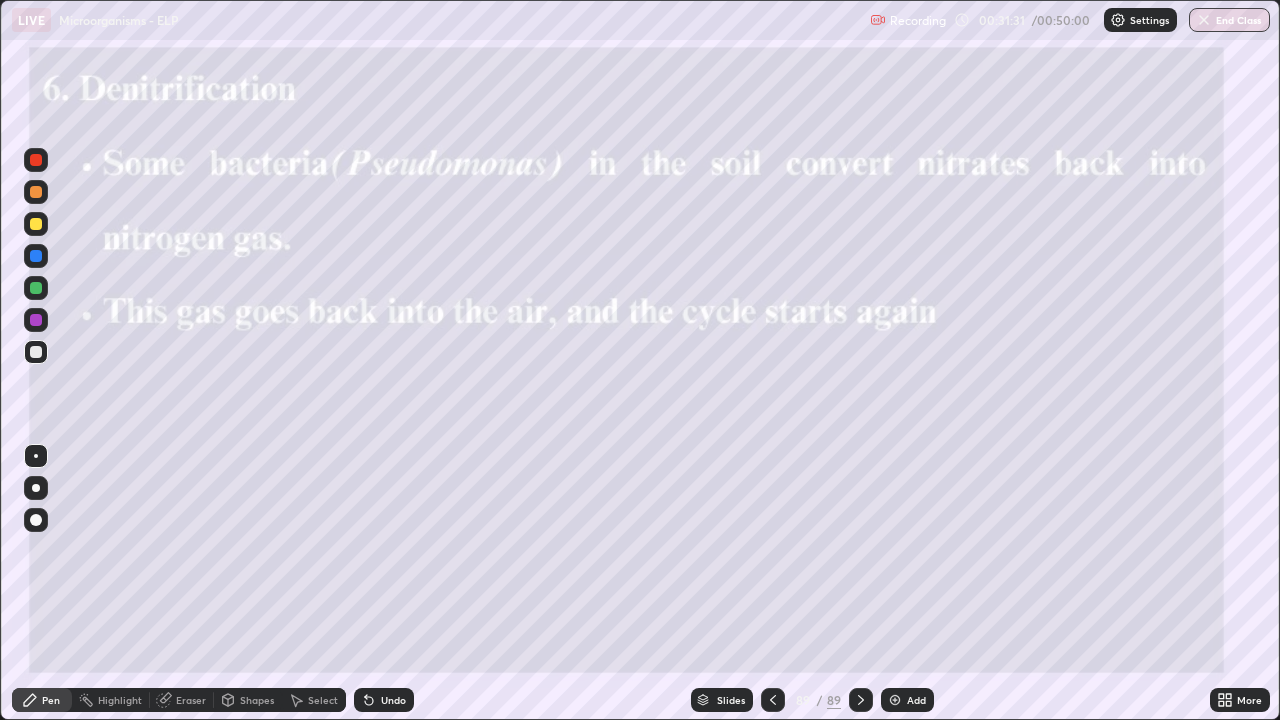 click on "Slides" at bounding box center [731, 700] 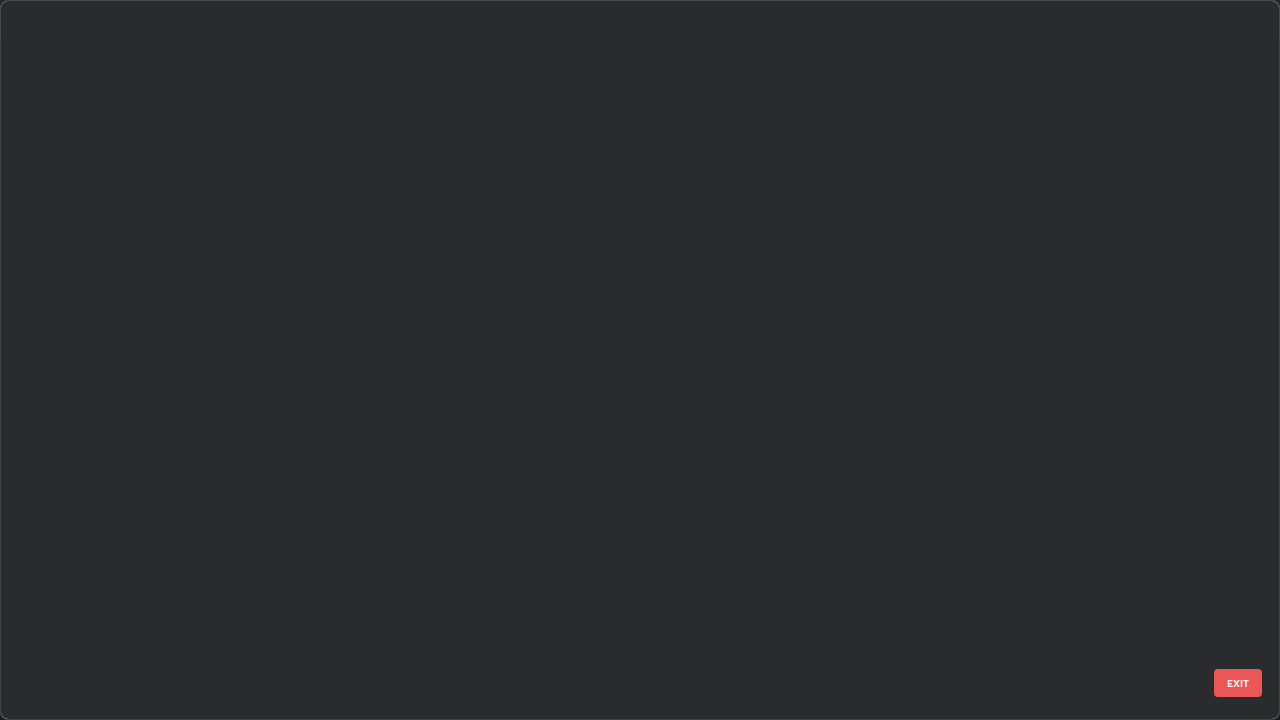 scroll, scrollTop: 6020, scrollLeft: 0, axis: vertical 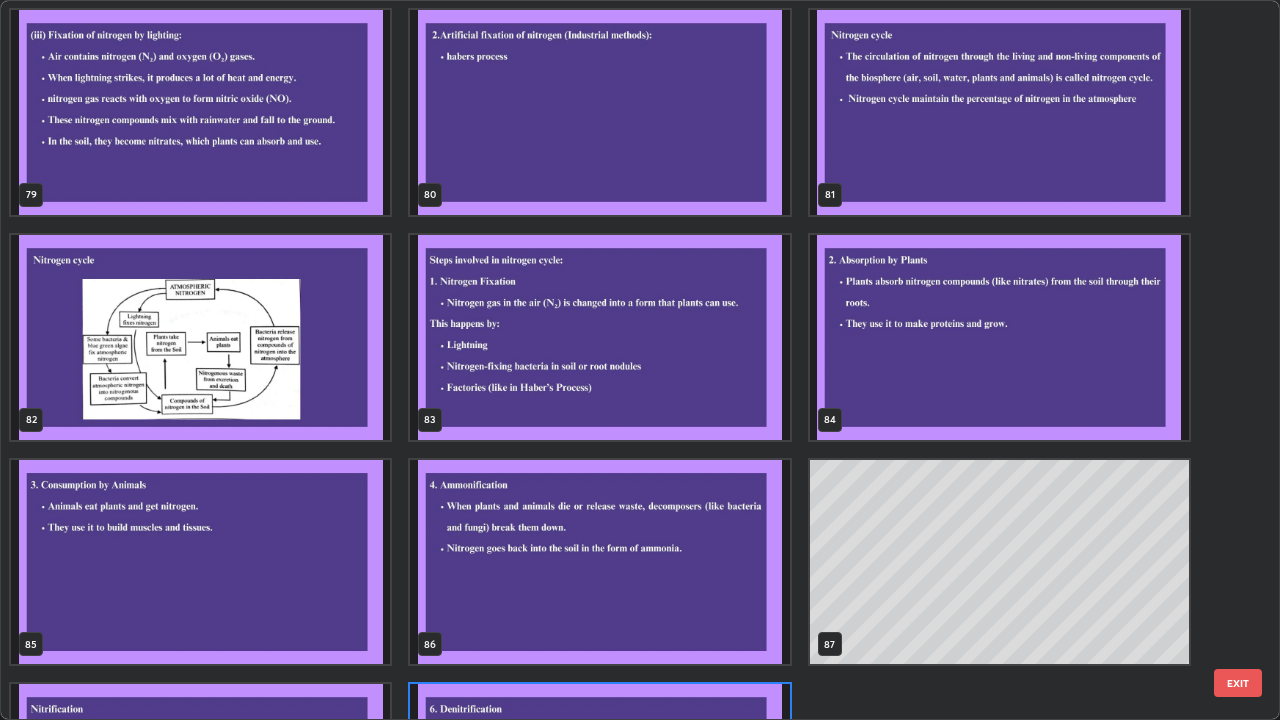 click at bounding box center (200, 337) 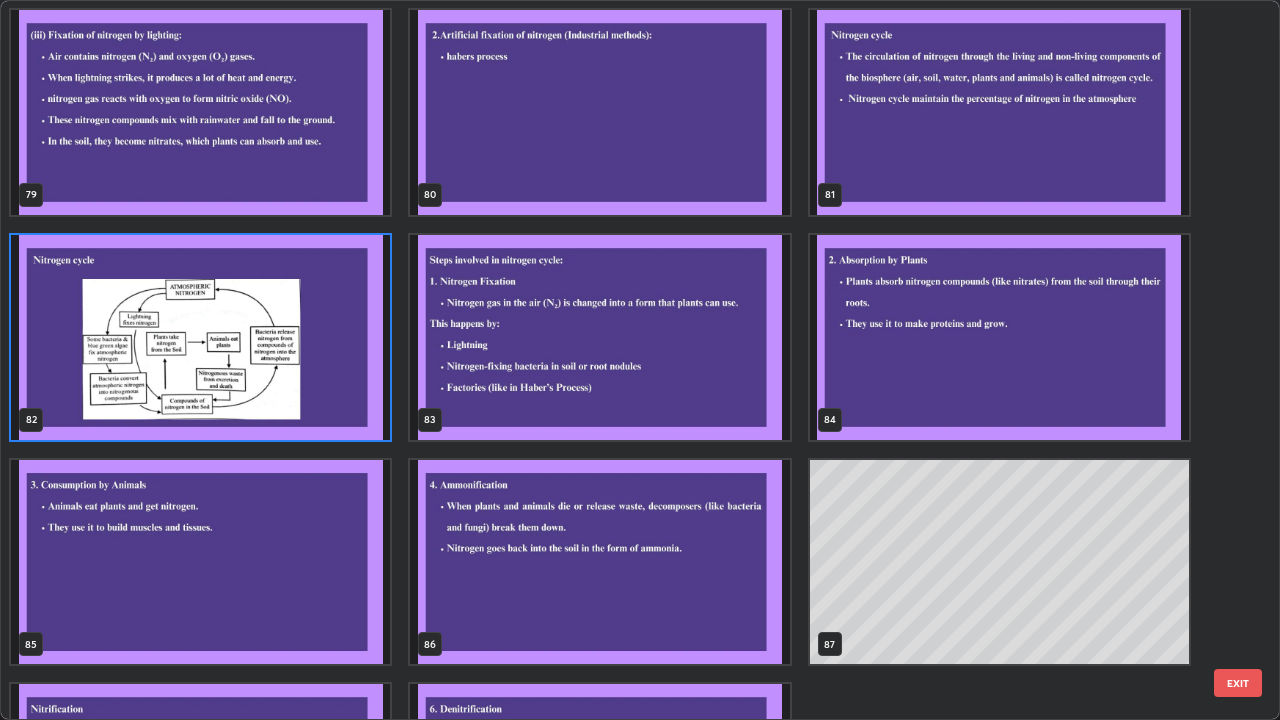 click at bounding box center (200, 337) 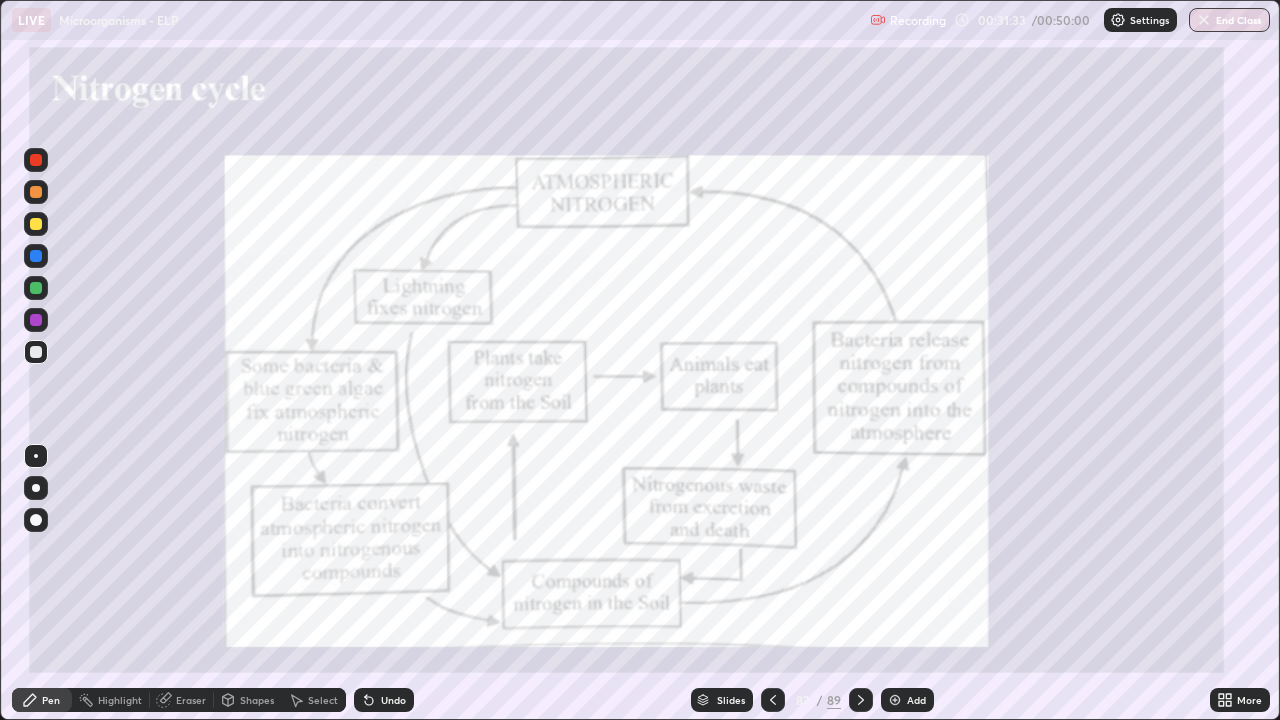 click at bounding box center [200, 337] 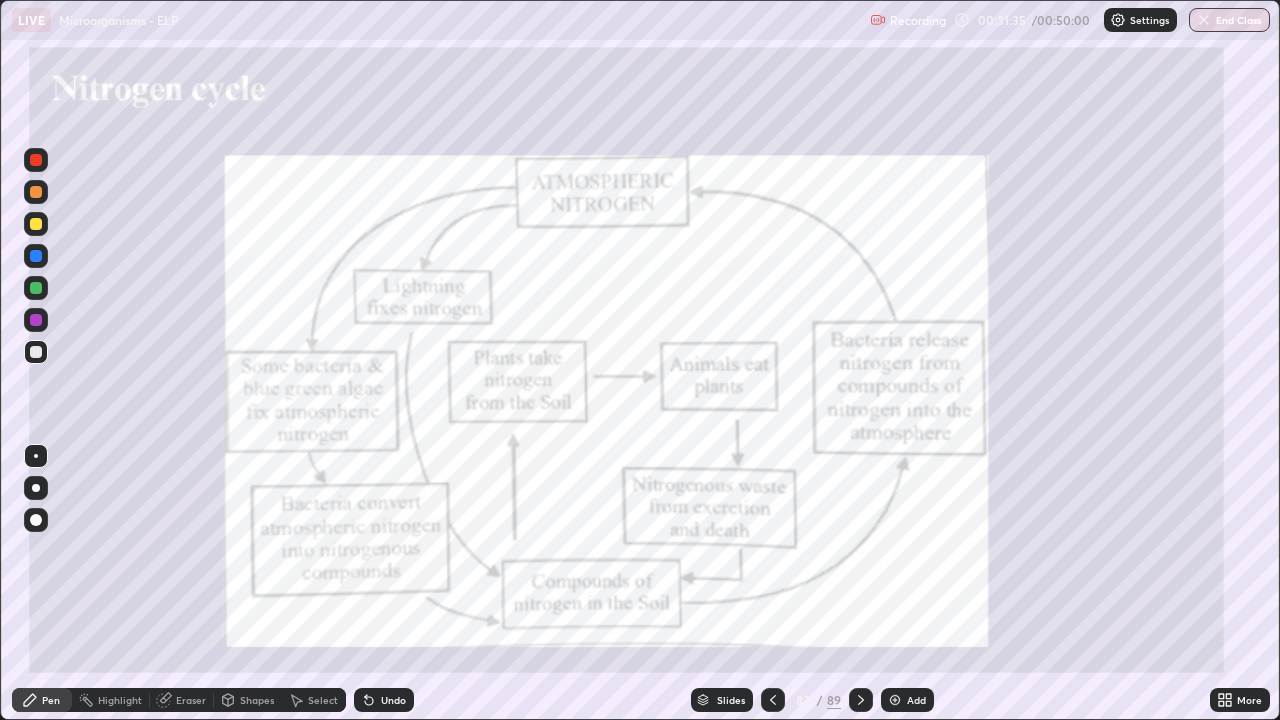 click at bounding box center (36, 160) 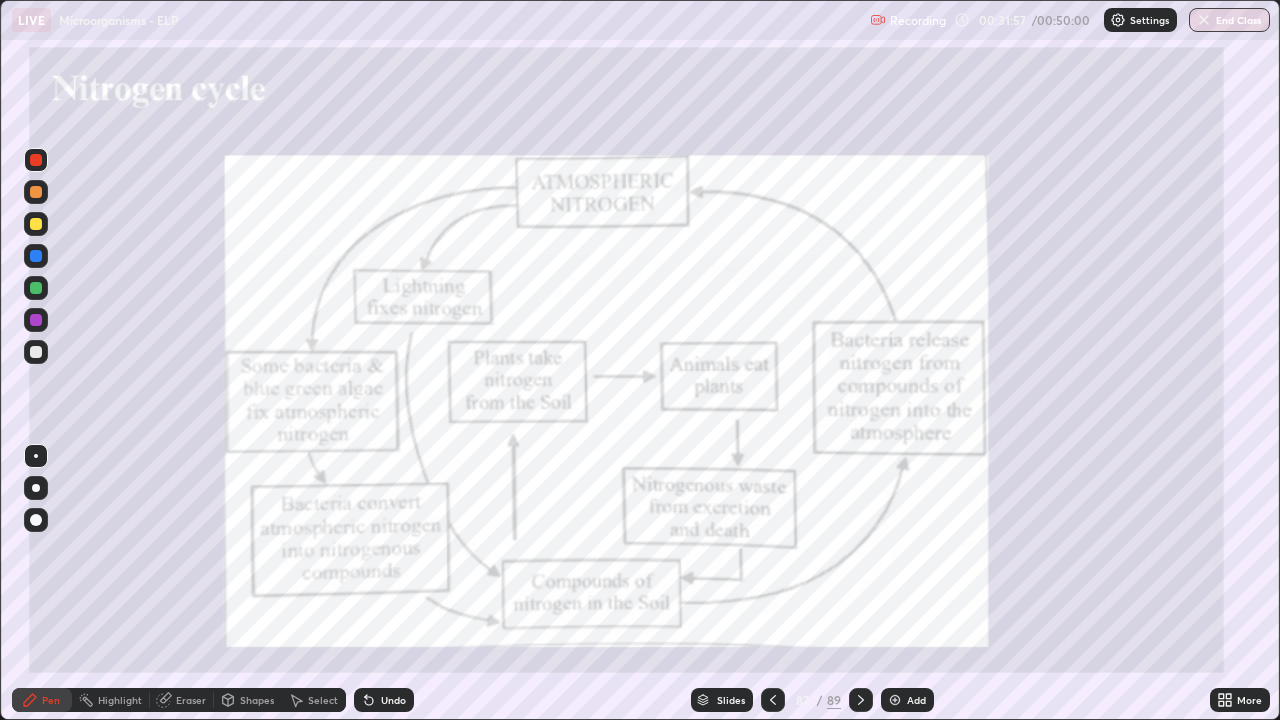 click on "Slides" at bounding box center (731, 700) 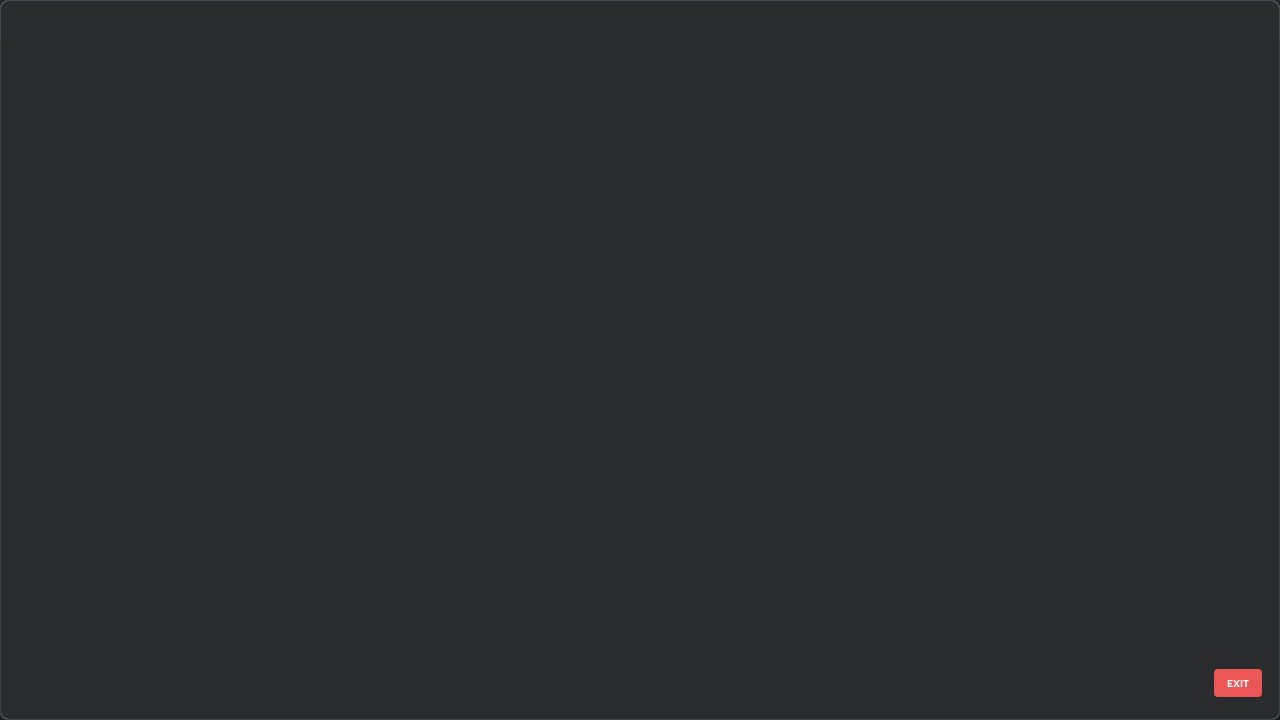 scroll, scrollTop: 5571, scrollLeft: 0, axis: vertical 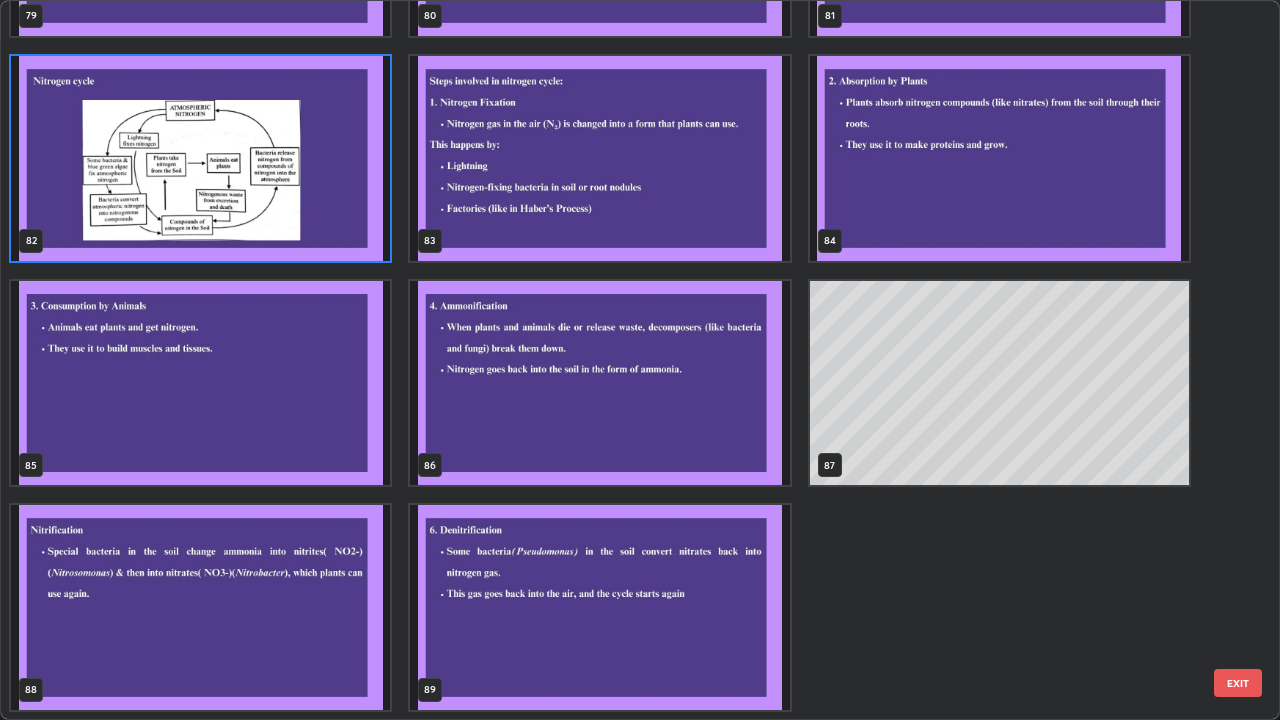 click at bounding box center (599, 607) 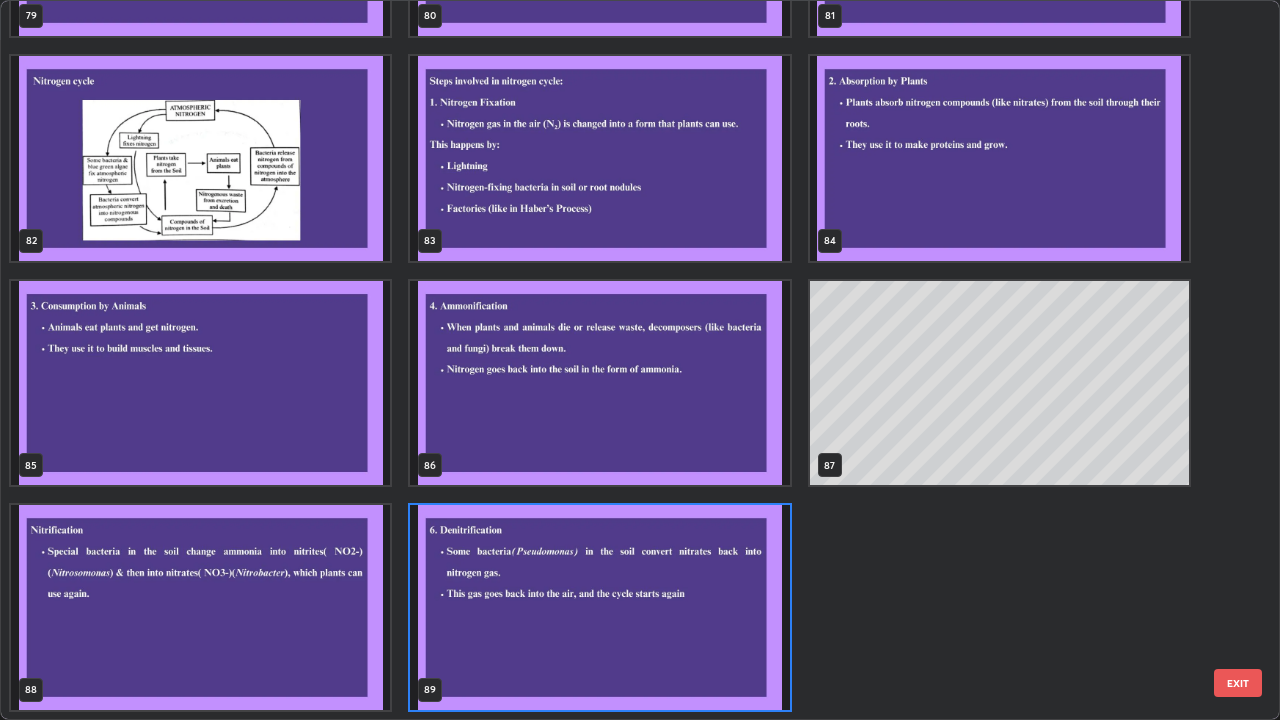 click at bounding box center (599, 607) 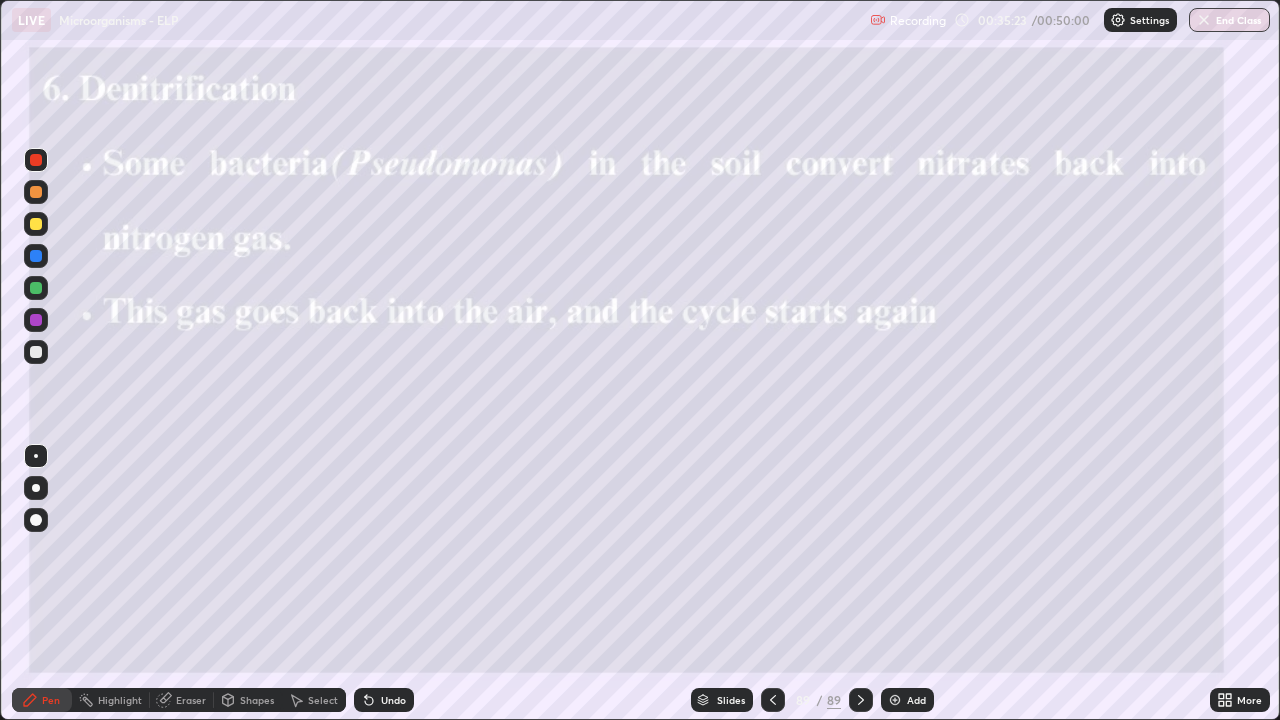 click on "Add" at bounding box center [916, 700] 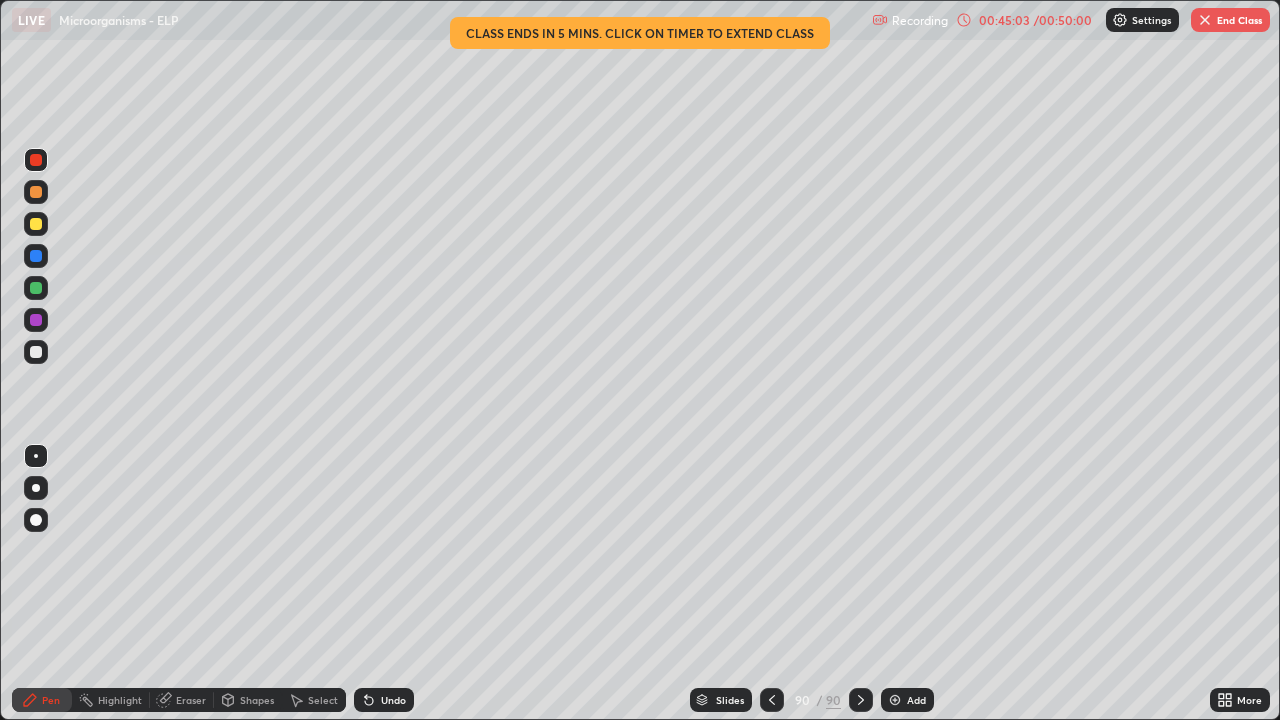 click on "End Class" at bounding box center (1230, 20) 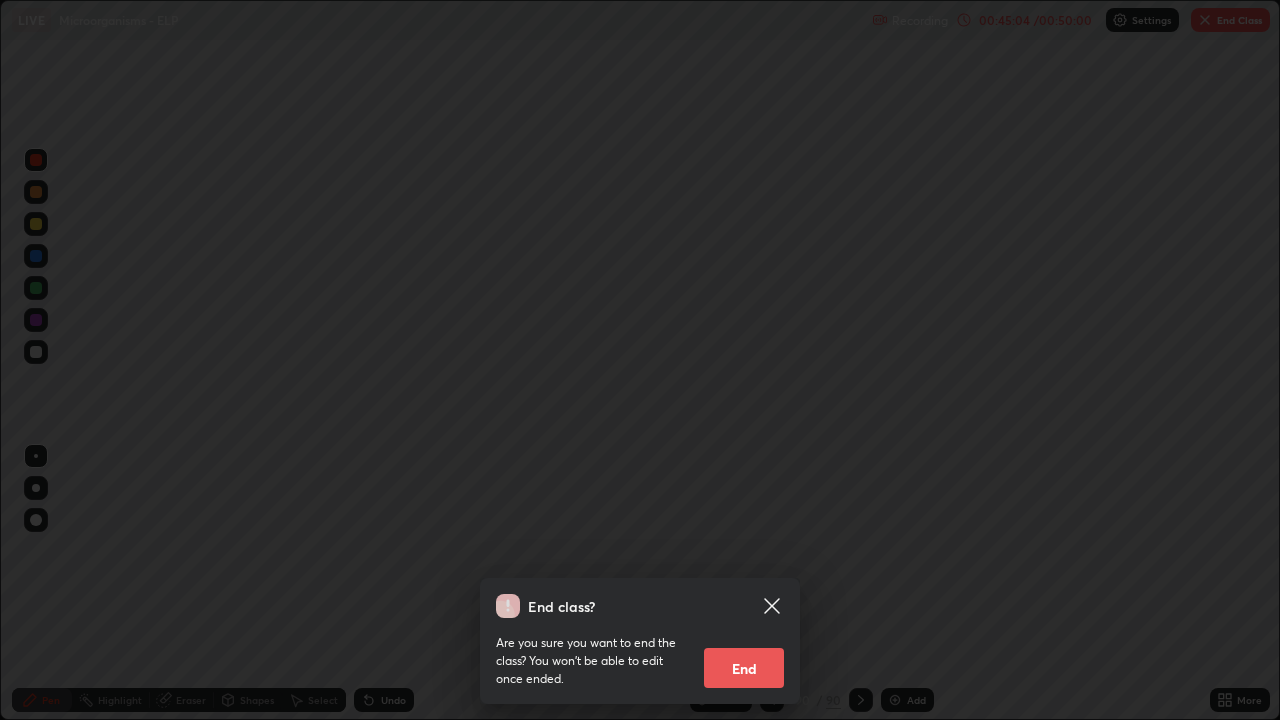 click on "End" at bounding box center (744, 668) 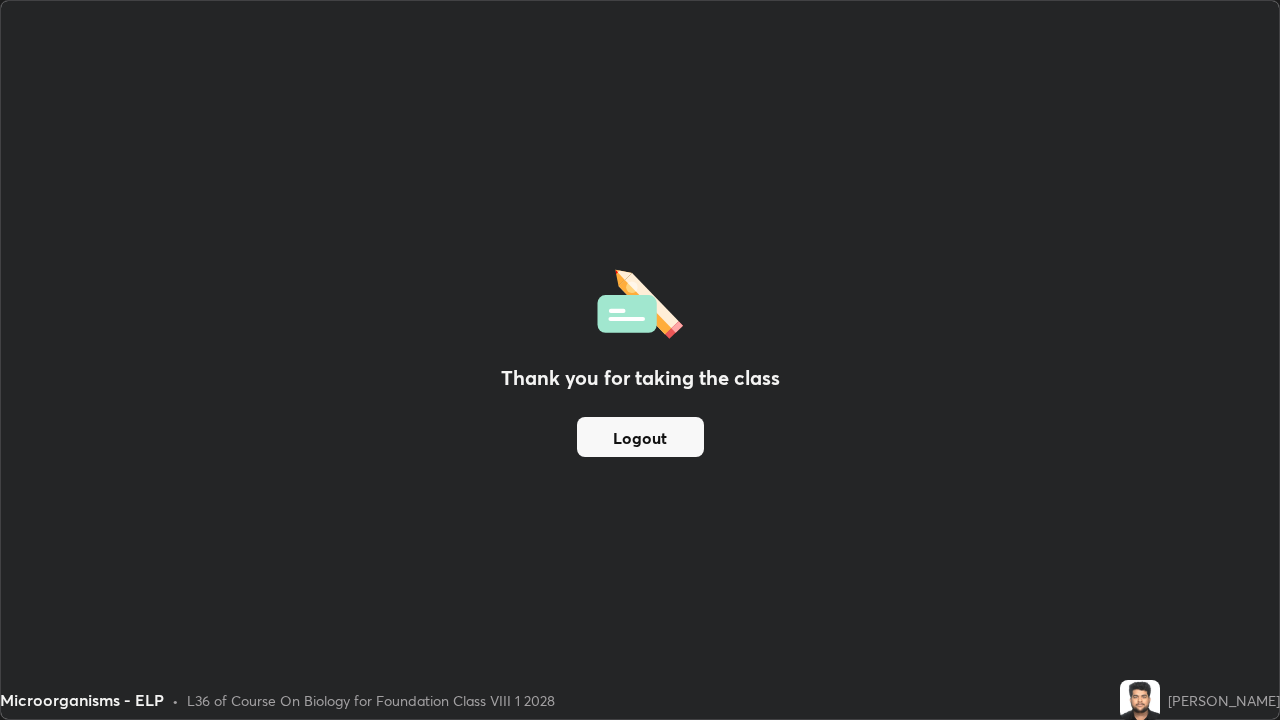 click on "Logout" at bounding box center (640, 437) 